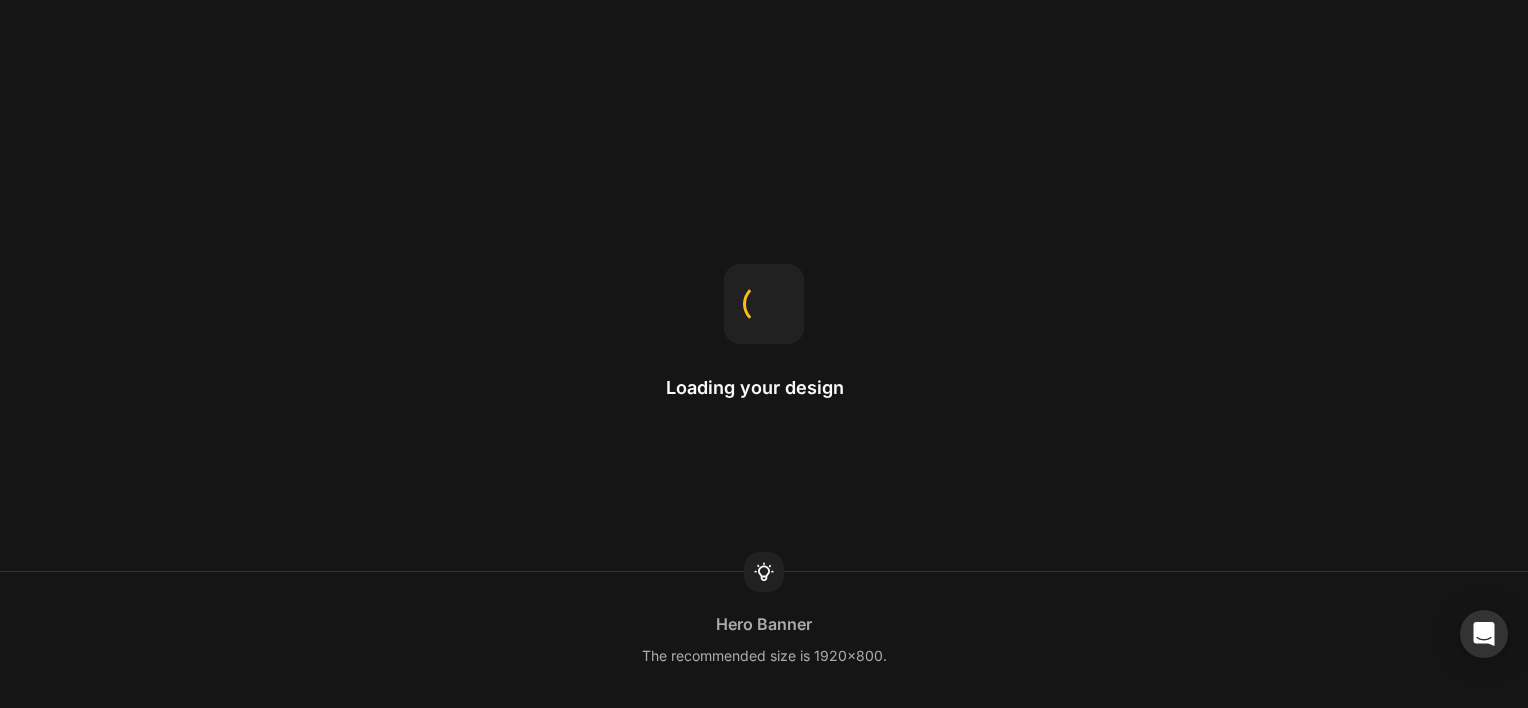 scroll, scrollTop: 0, scrollLeft: 0, axis: both 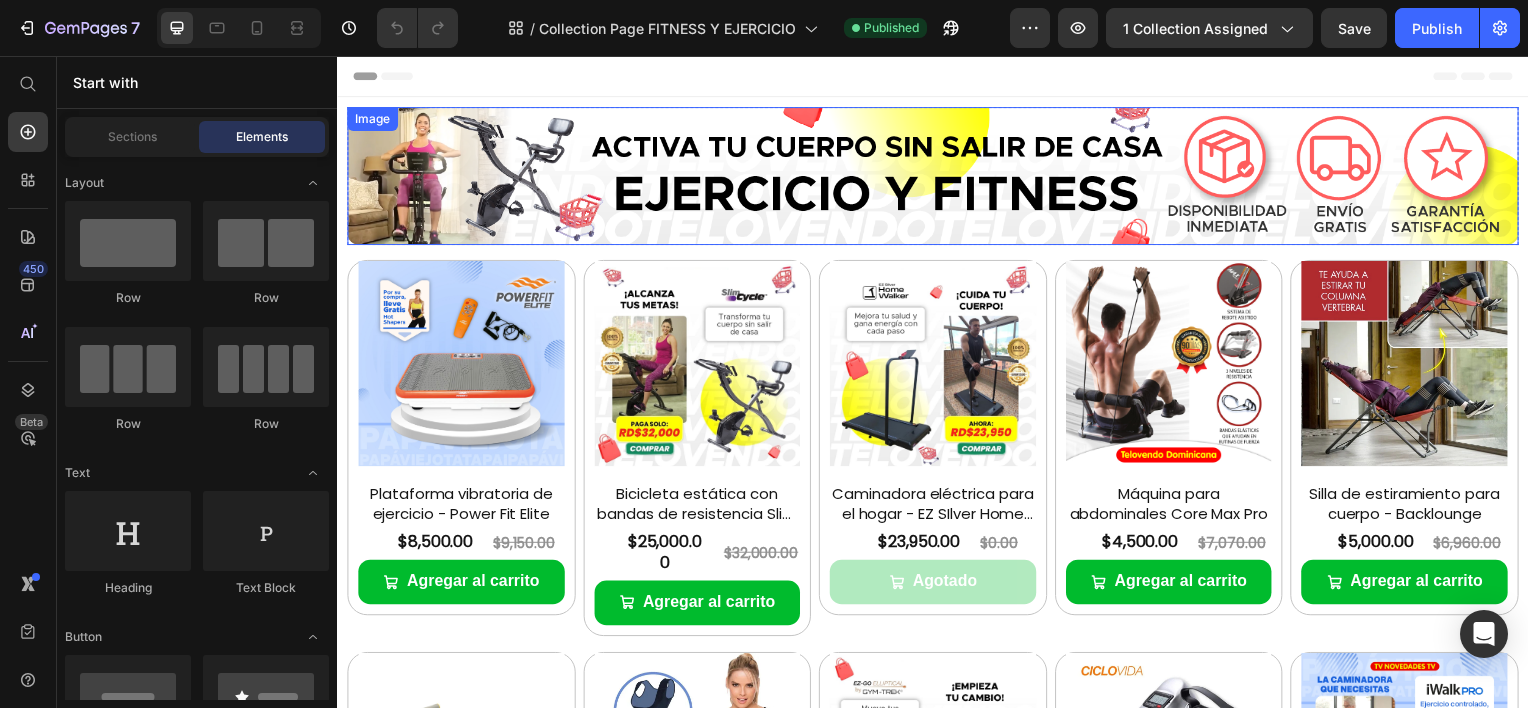 click at bounding box center [937, 176] 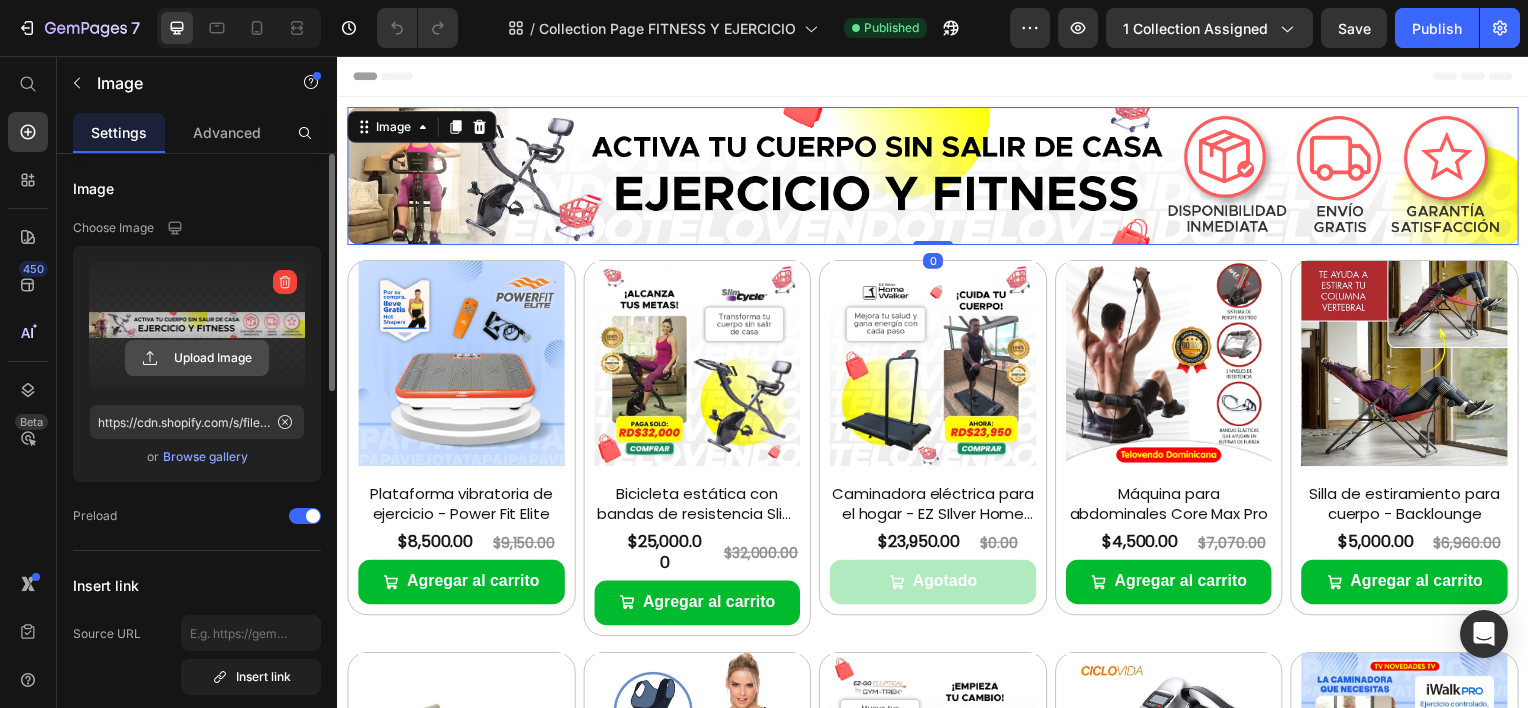 click 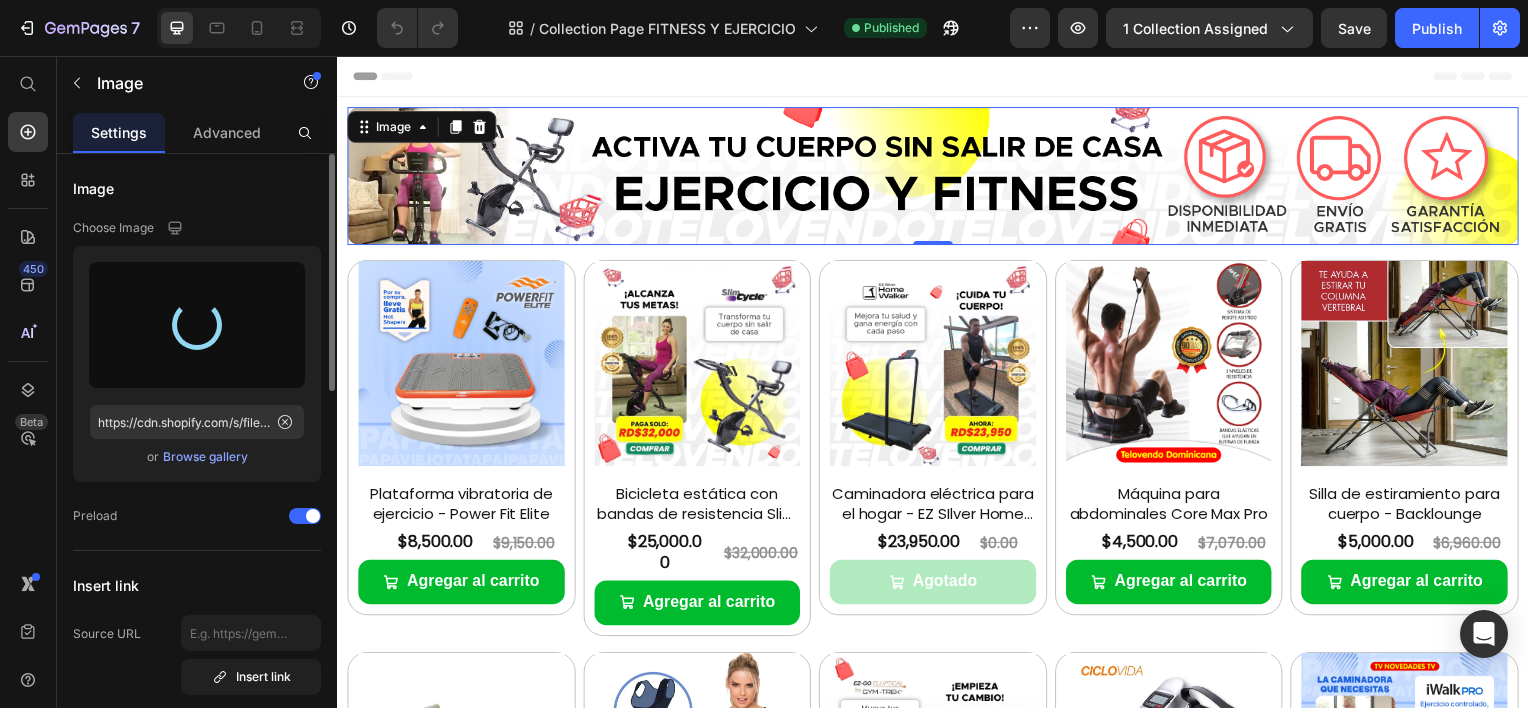 type on "https://cdn.shopify.com/s/files/1/0603/6275/2075/files/gempages_555154769006560066-7e3205f5-774a-4309-8364-91f3e1a95af8.jpg" 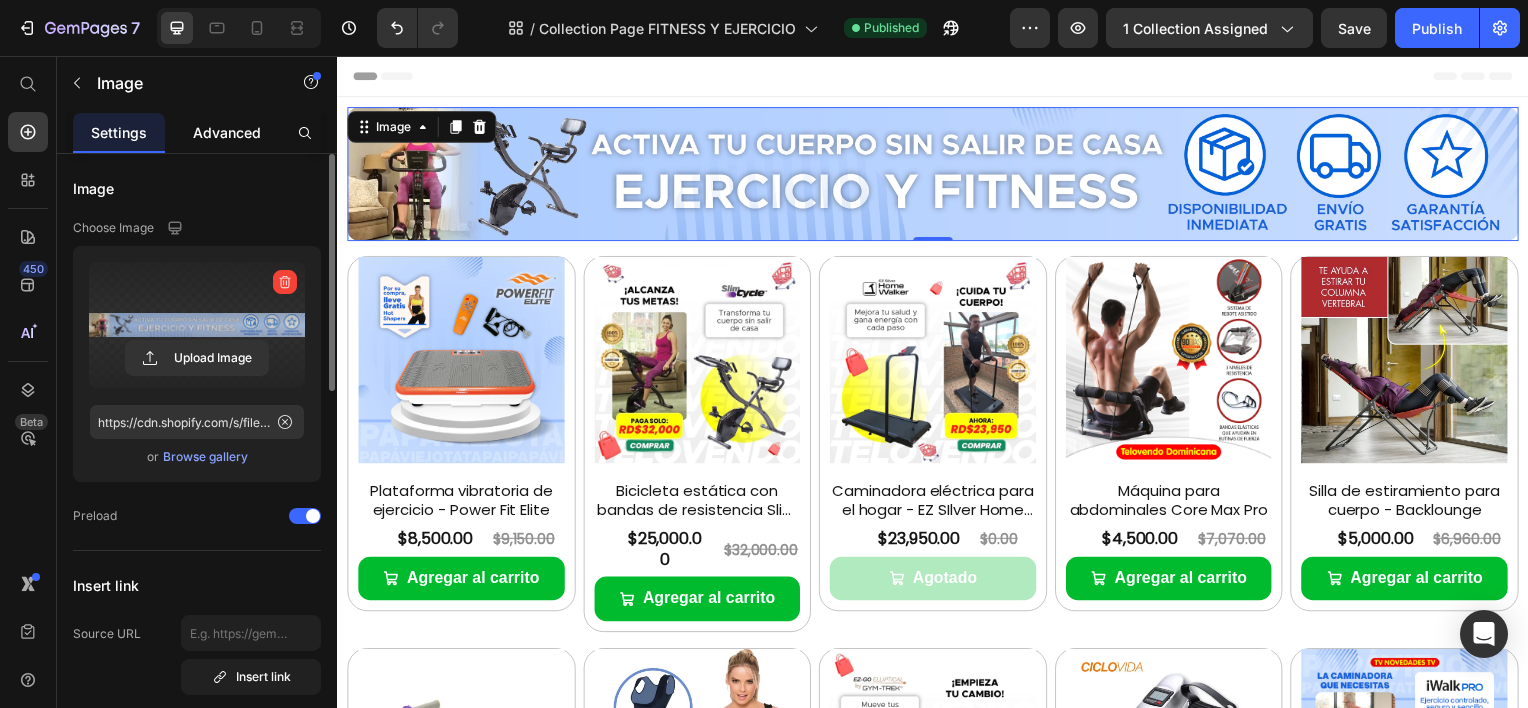 click on "Advanced" at bounding box center (227, 132) 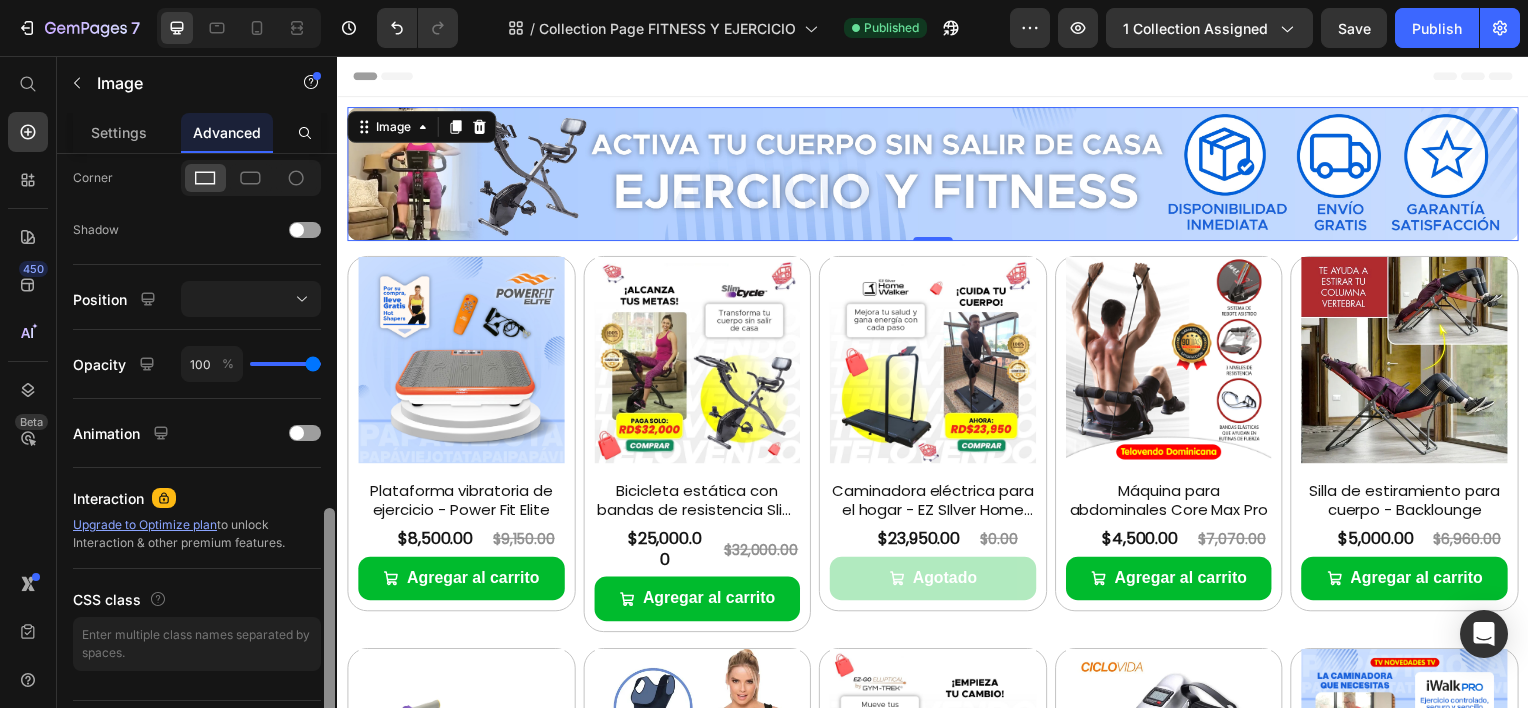 scroll, scrollTop: 656, scrollLeft: 0, axis: vertical 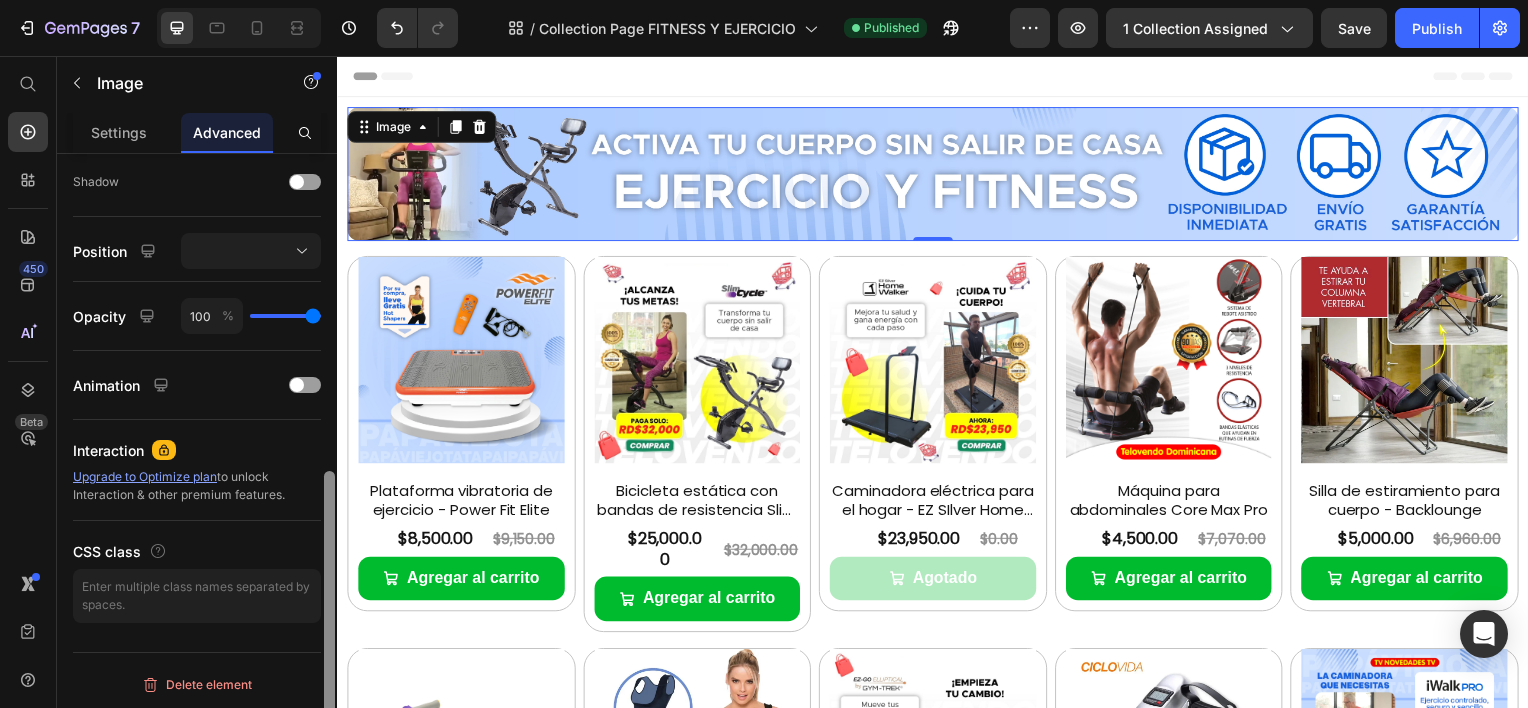 drag, startPoint x: 328, startPoint y: 189, endPoint x: 322, endPoint y: 568, distance: 379.0475 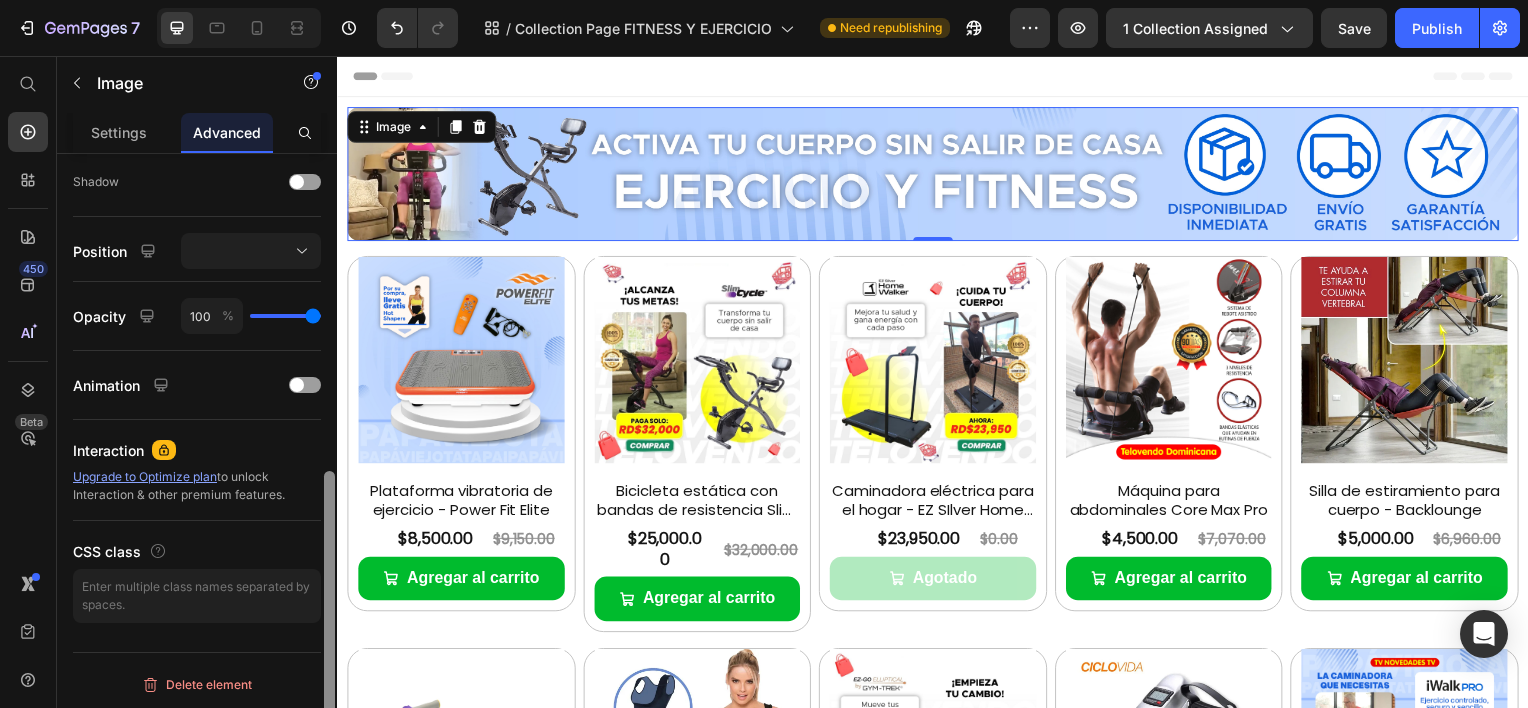 click at bounding box center (329, 618) 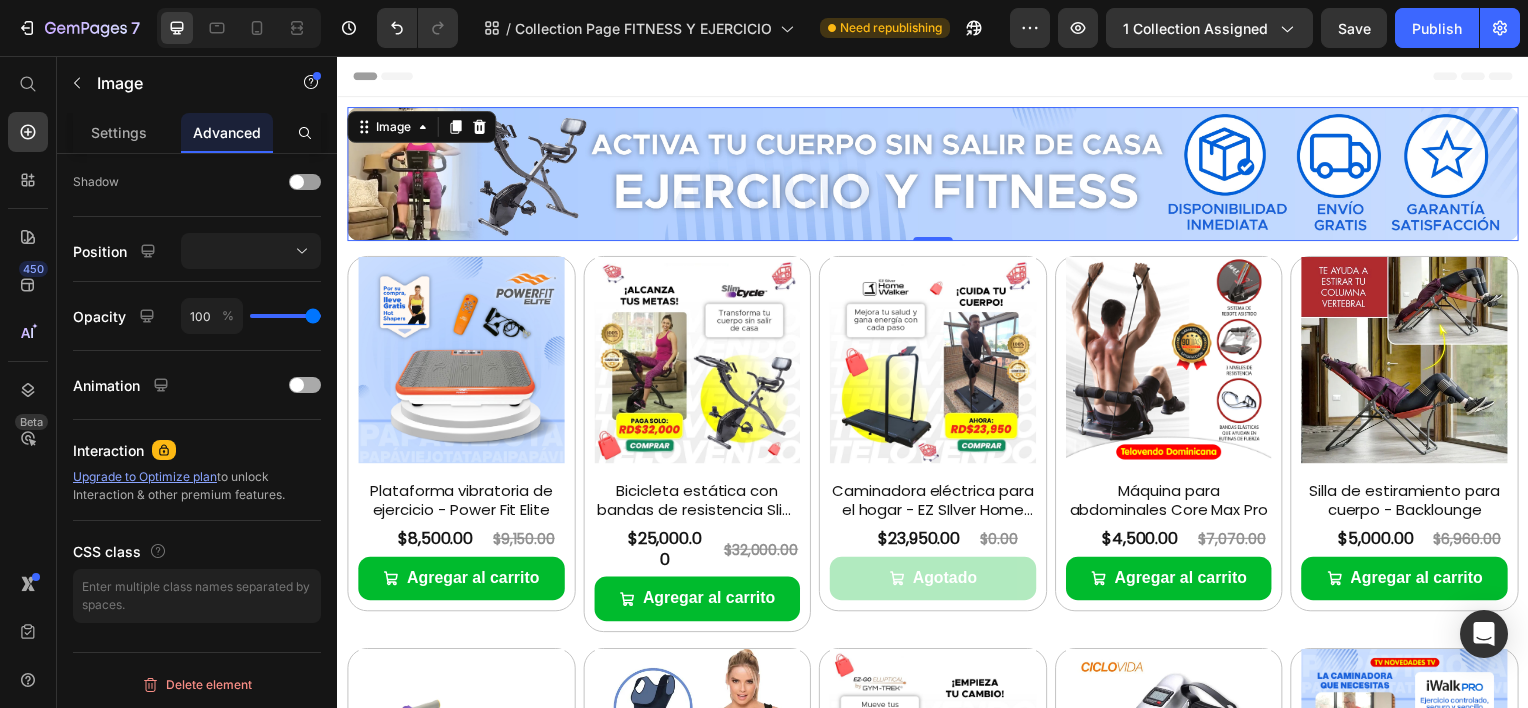 click at bounding box center [305, 385] 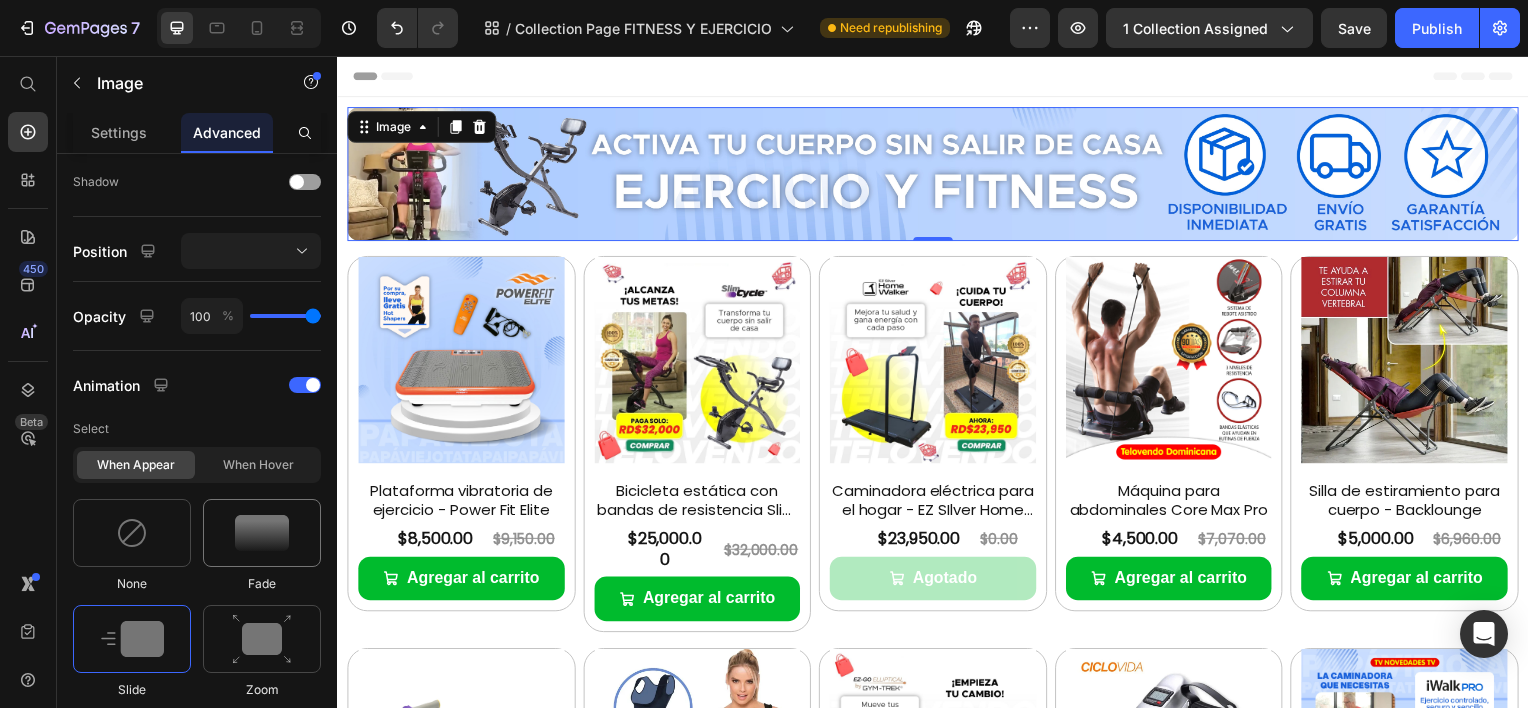 click at bounding box center (262, 533) 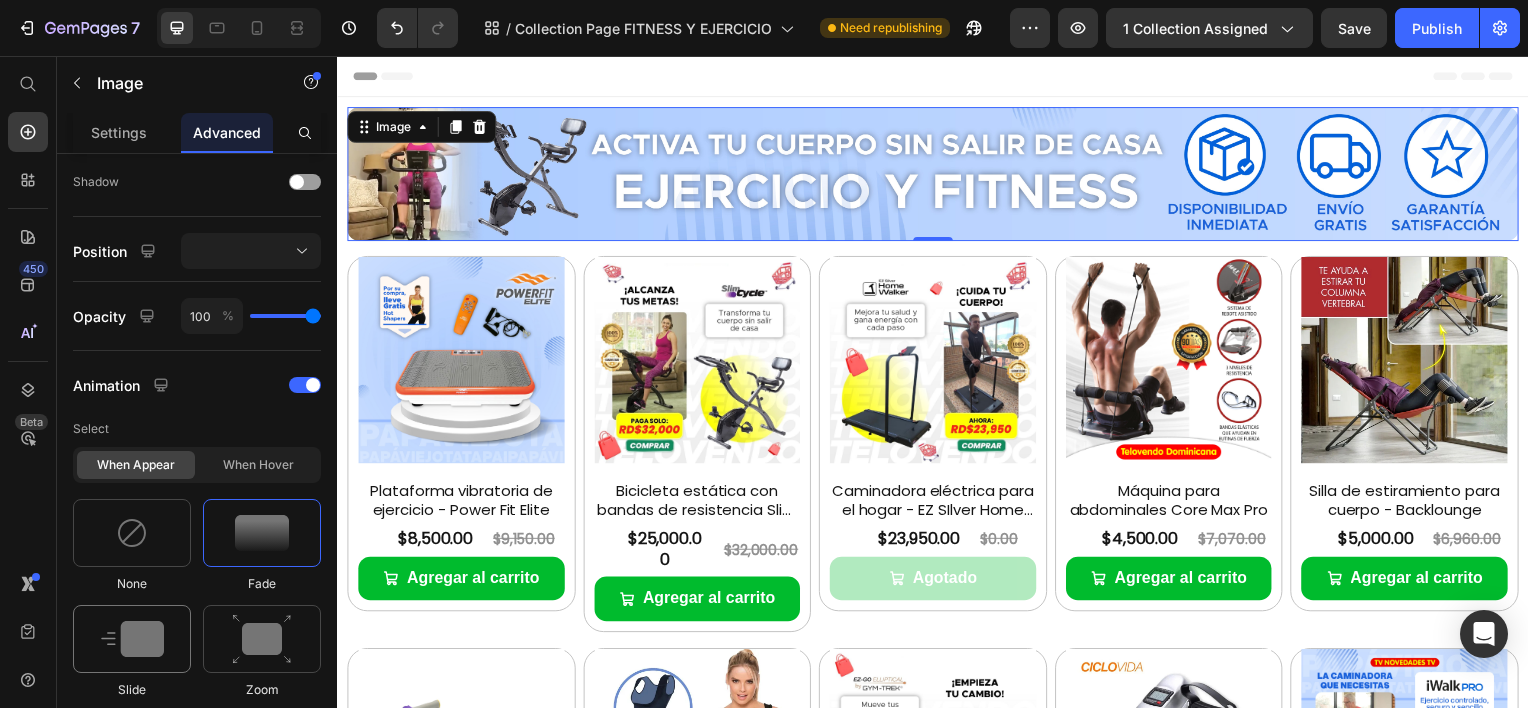 click at bounding box center [132, 639] 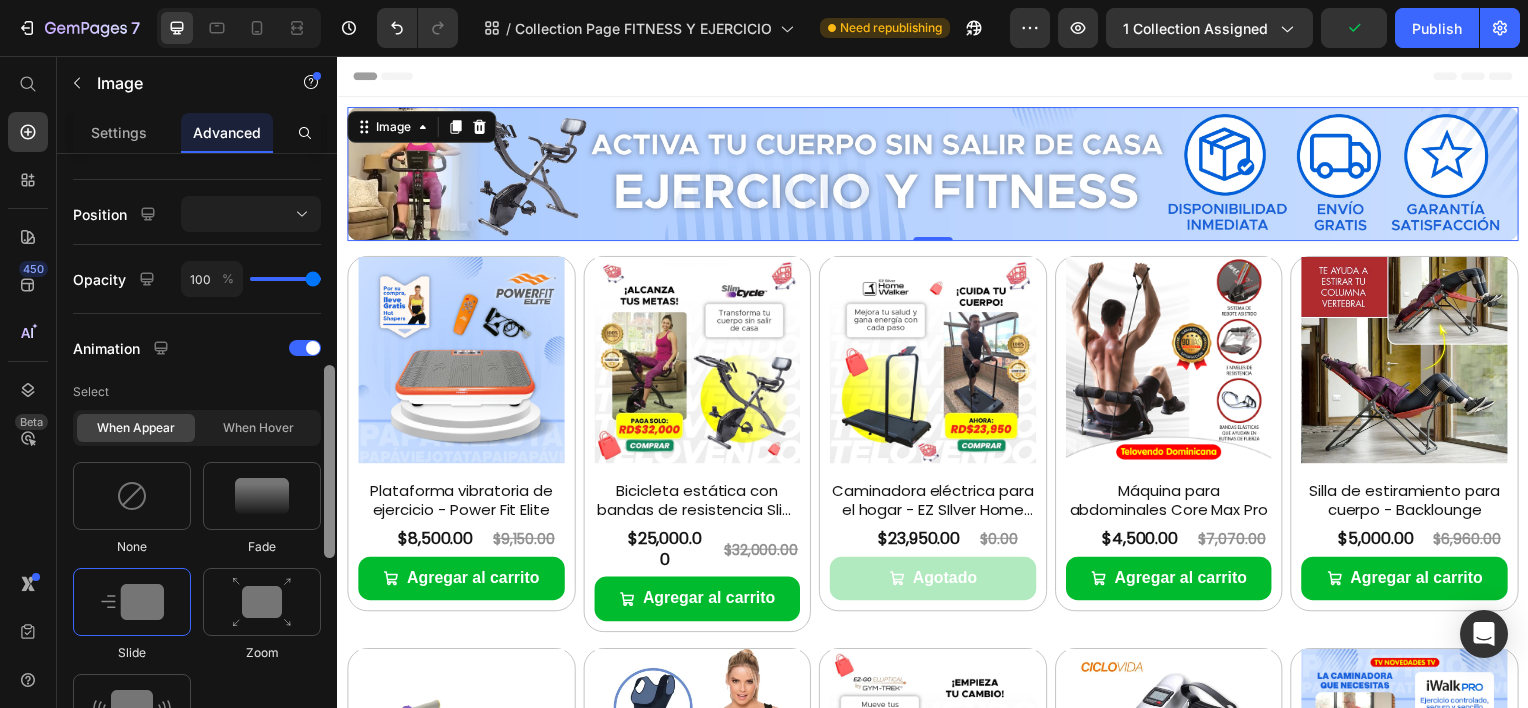 scroll, scrollTop: 684, scrollLeft: 0, axis: vertical 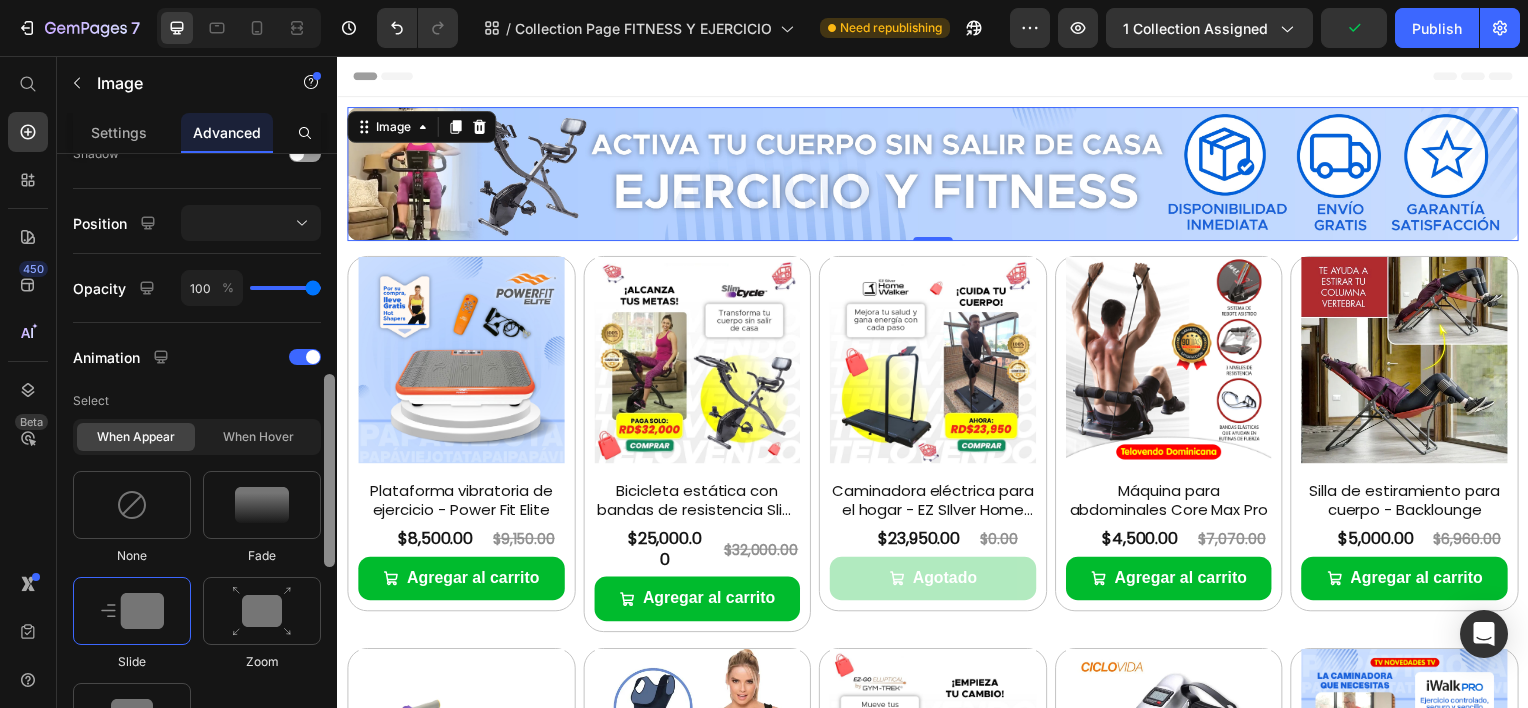 click at bounding box center (329, 470) 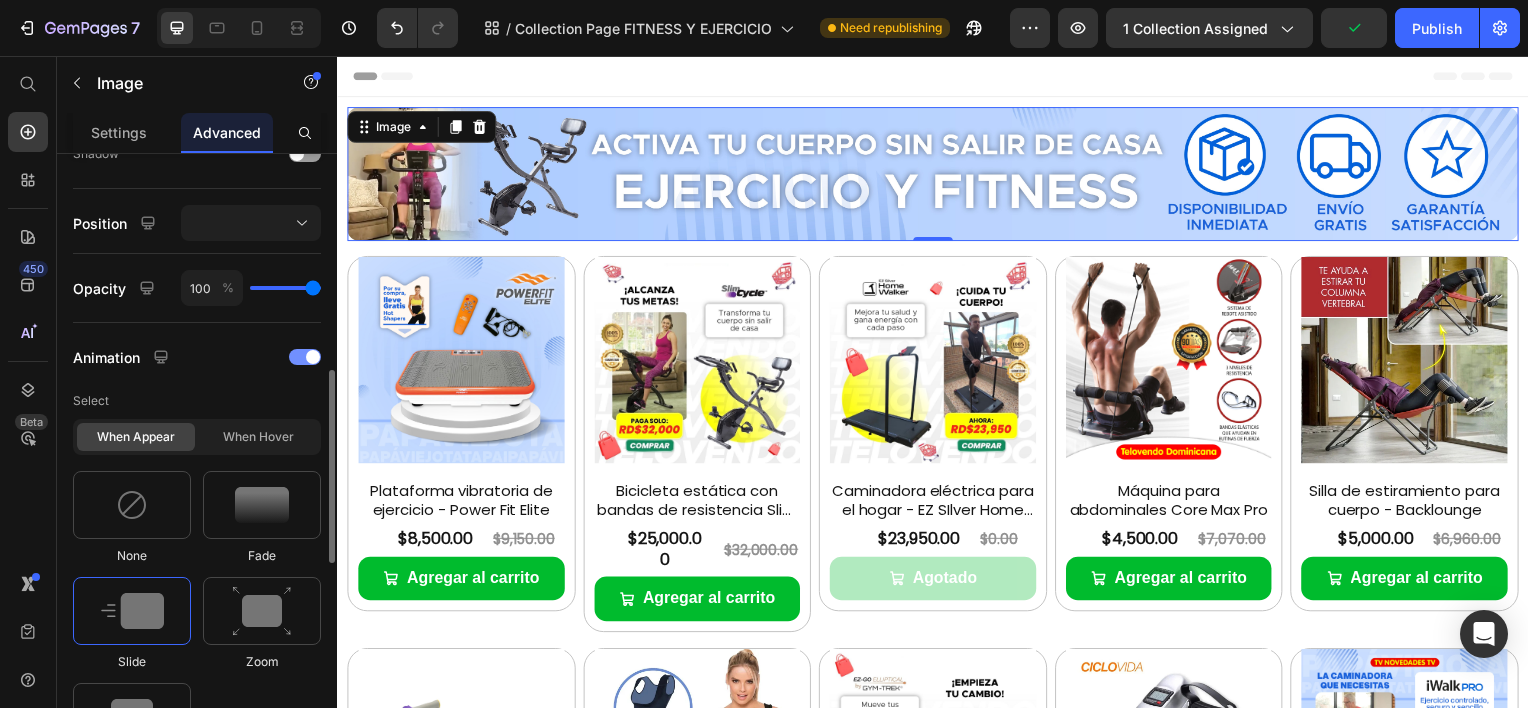 click at bounding box center [305, 357] 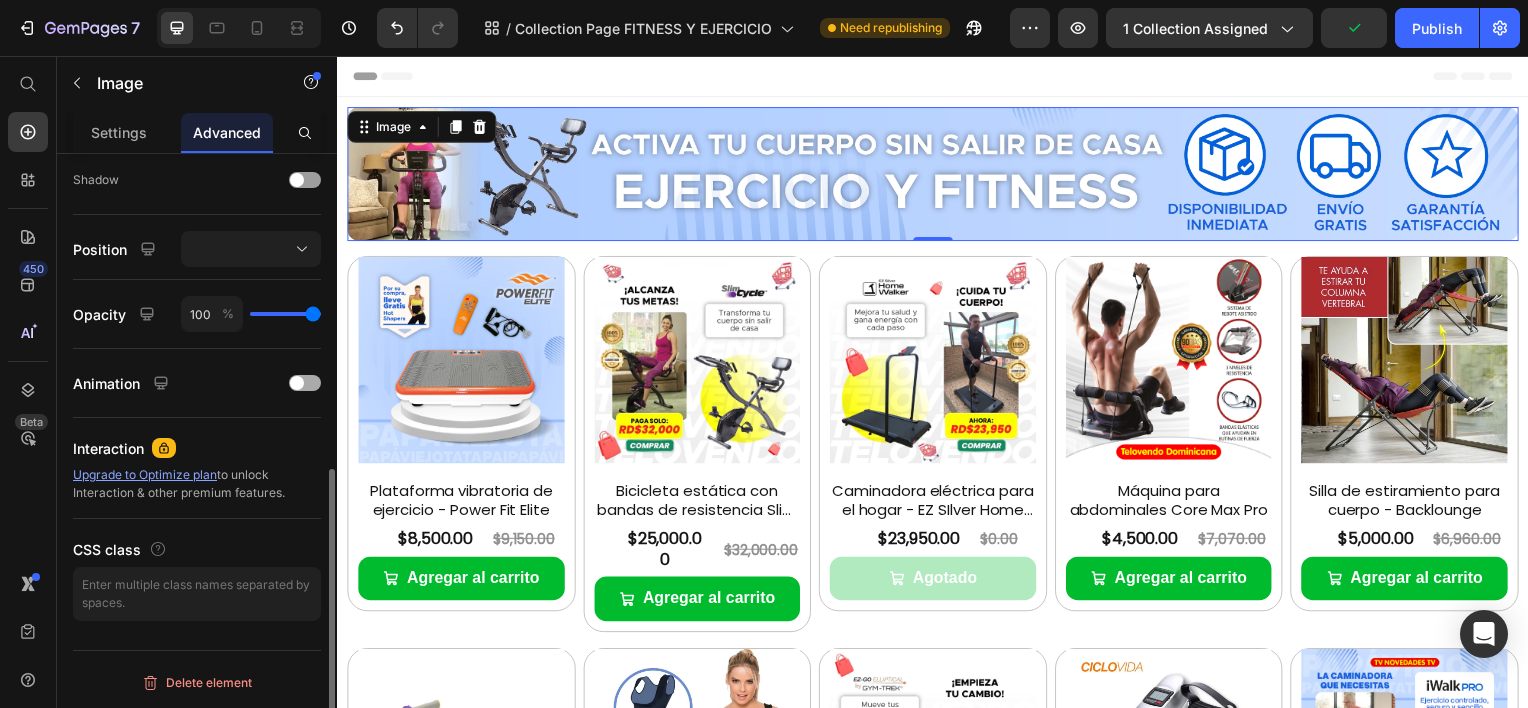 scroll, scrollTop: 656, scrollLeft: 0, axis: vertical 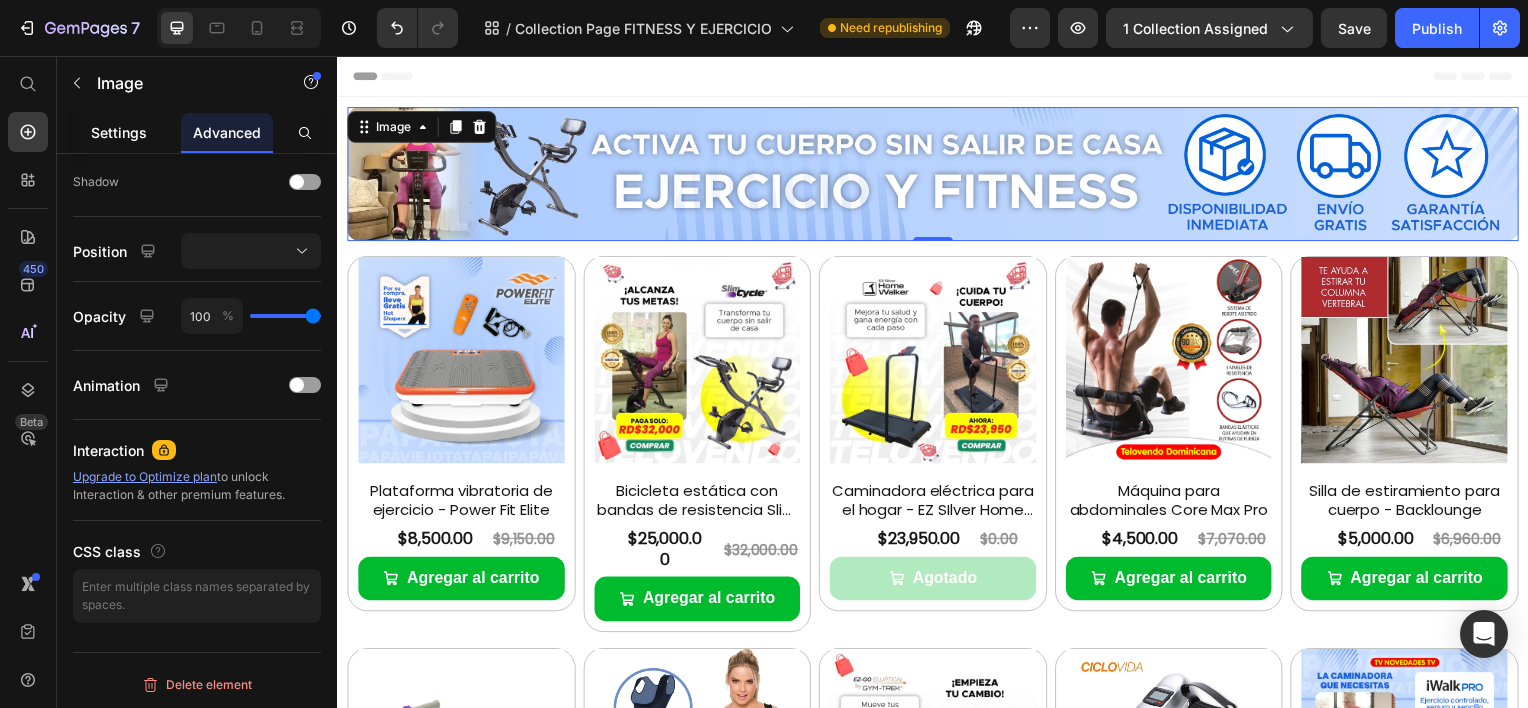 click on "Settings" at bounding box center [119, 132] 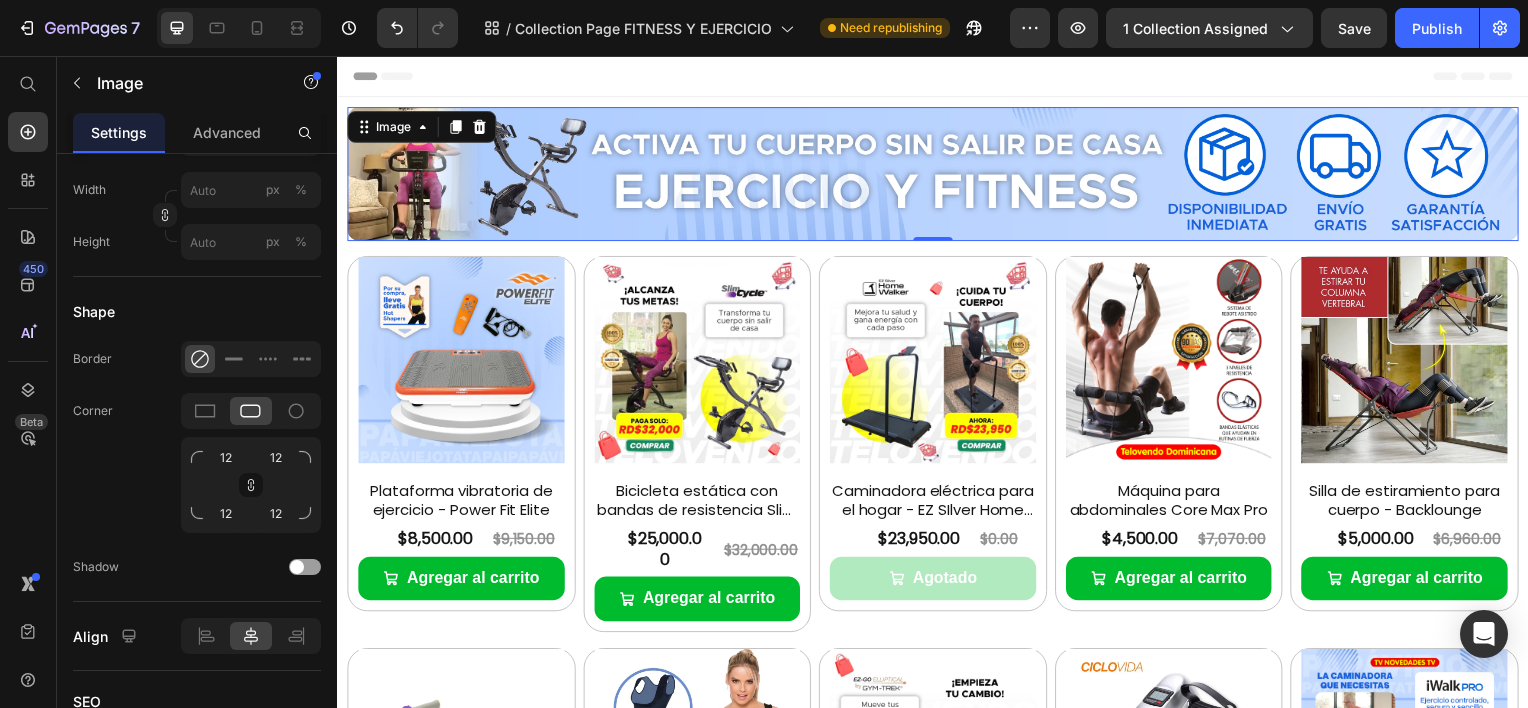 scroll, scrollTop: 0, scrollLeft: 0, axis: both 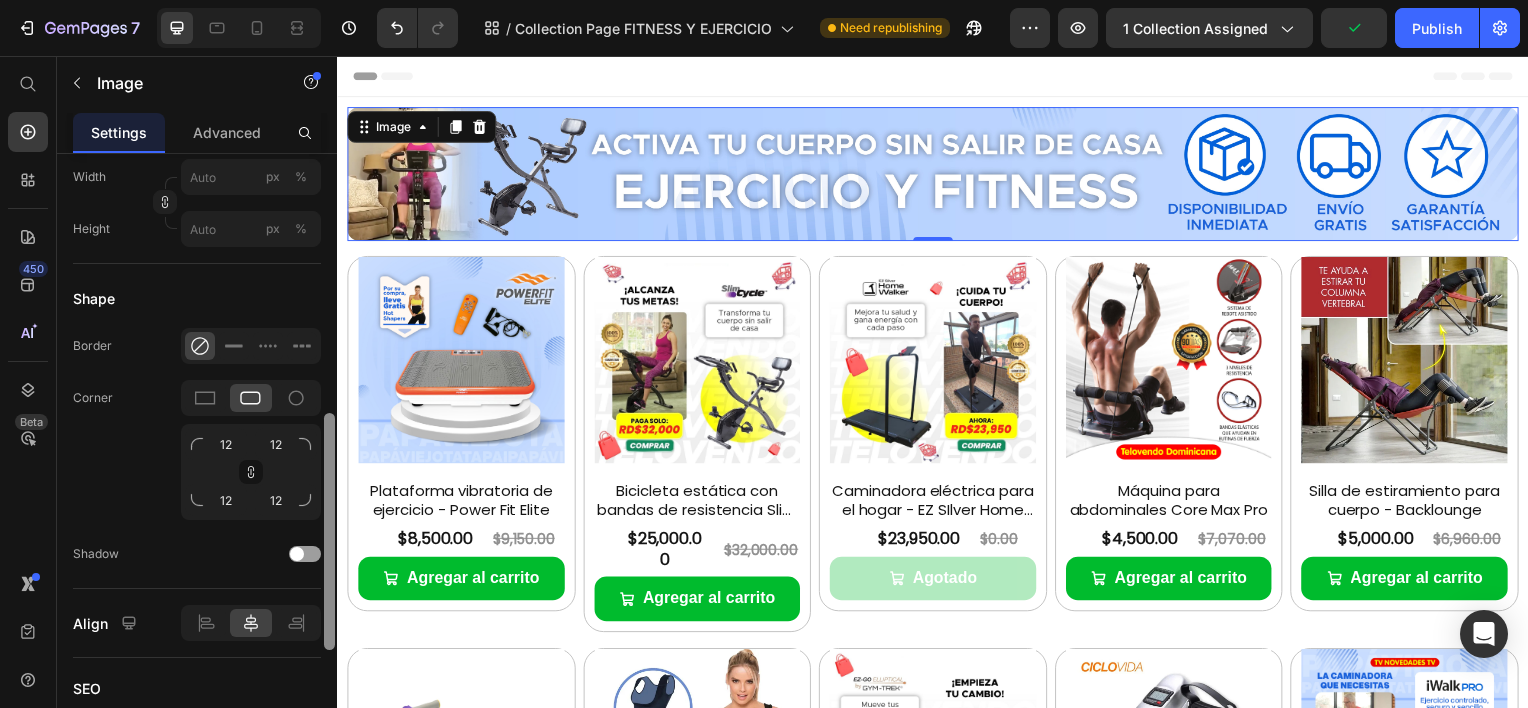 drag, startPoint x: 324, startPoint y: 244, endPoint x: 329, endPoint y: 504, distance: 260.04807 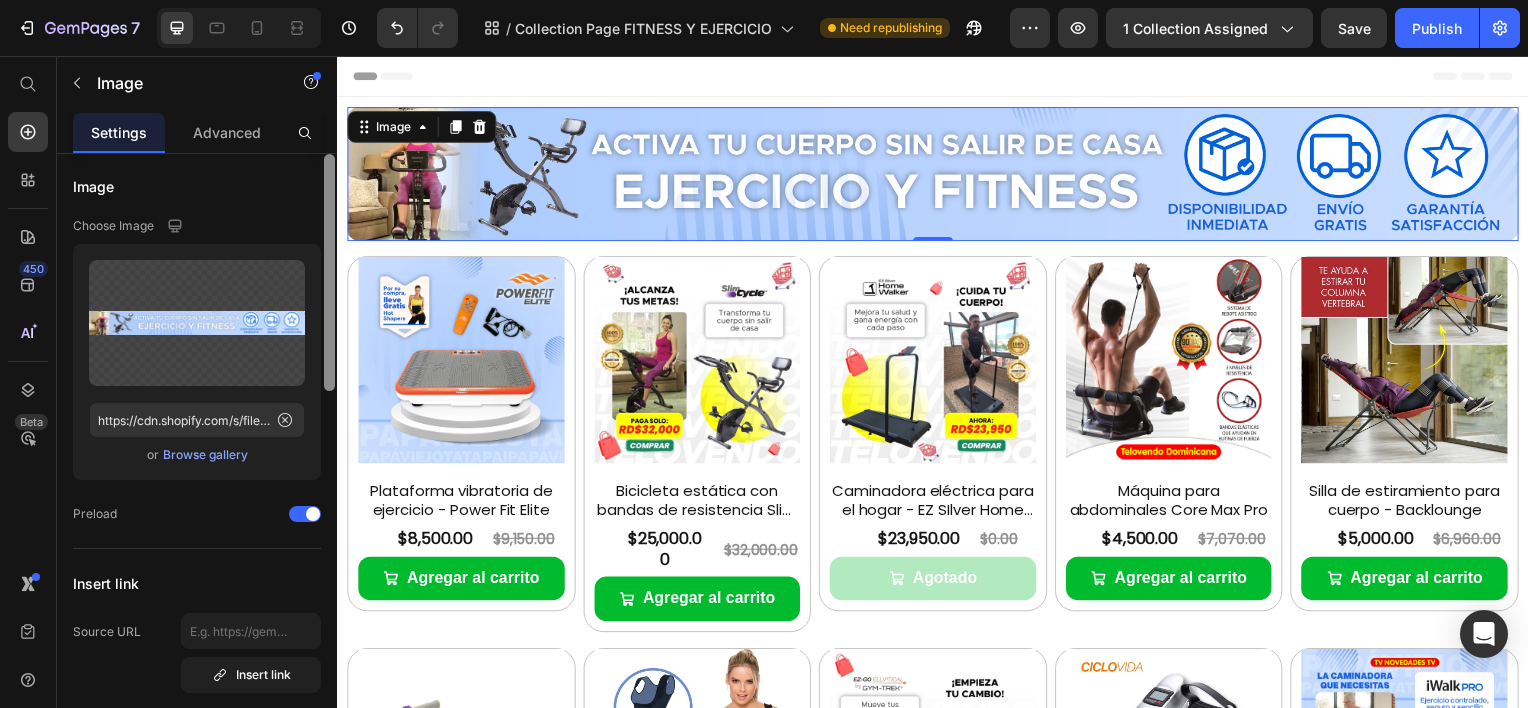 scroll, scrollTop: 0, scrollLeft: 0, axis: both 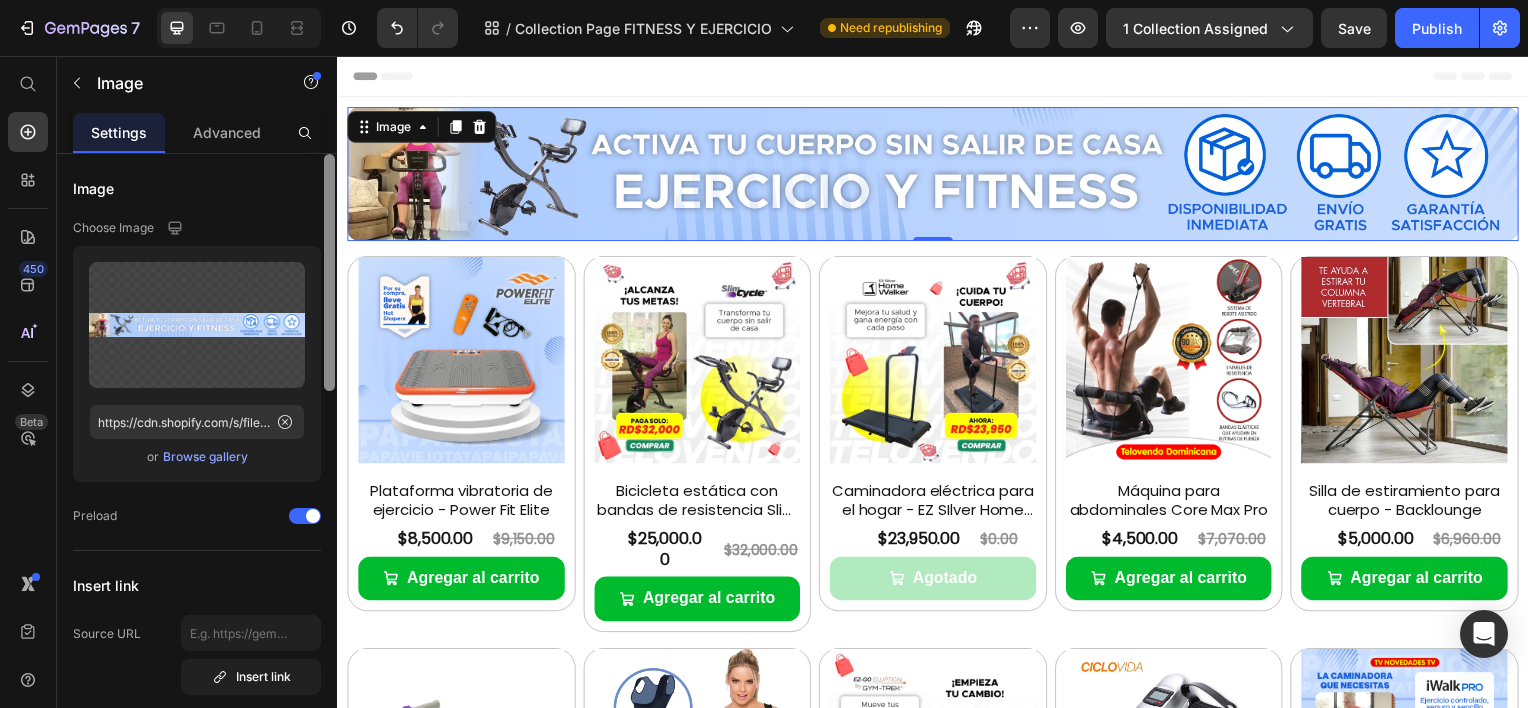 drag, startPoint x: 328, startPoint y: 509, endPoint x: 318, endPoint y: 215, distance: 294.17 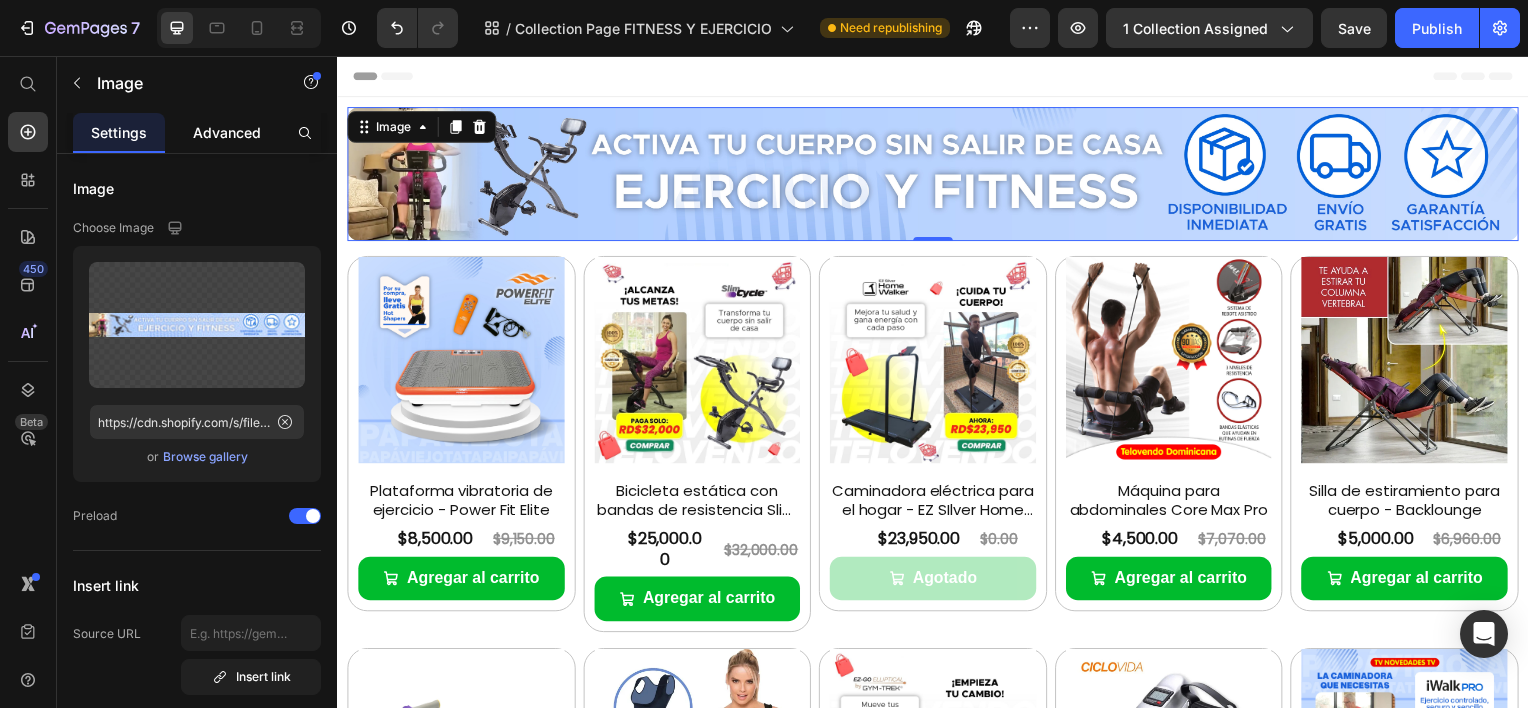 click on "Advanced" at bounding box center (227, 132) 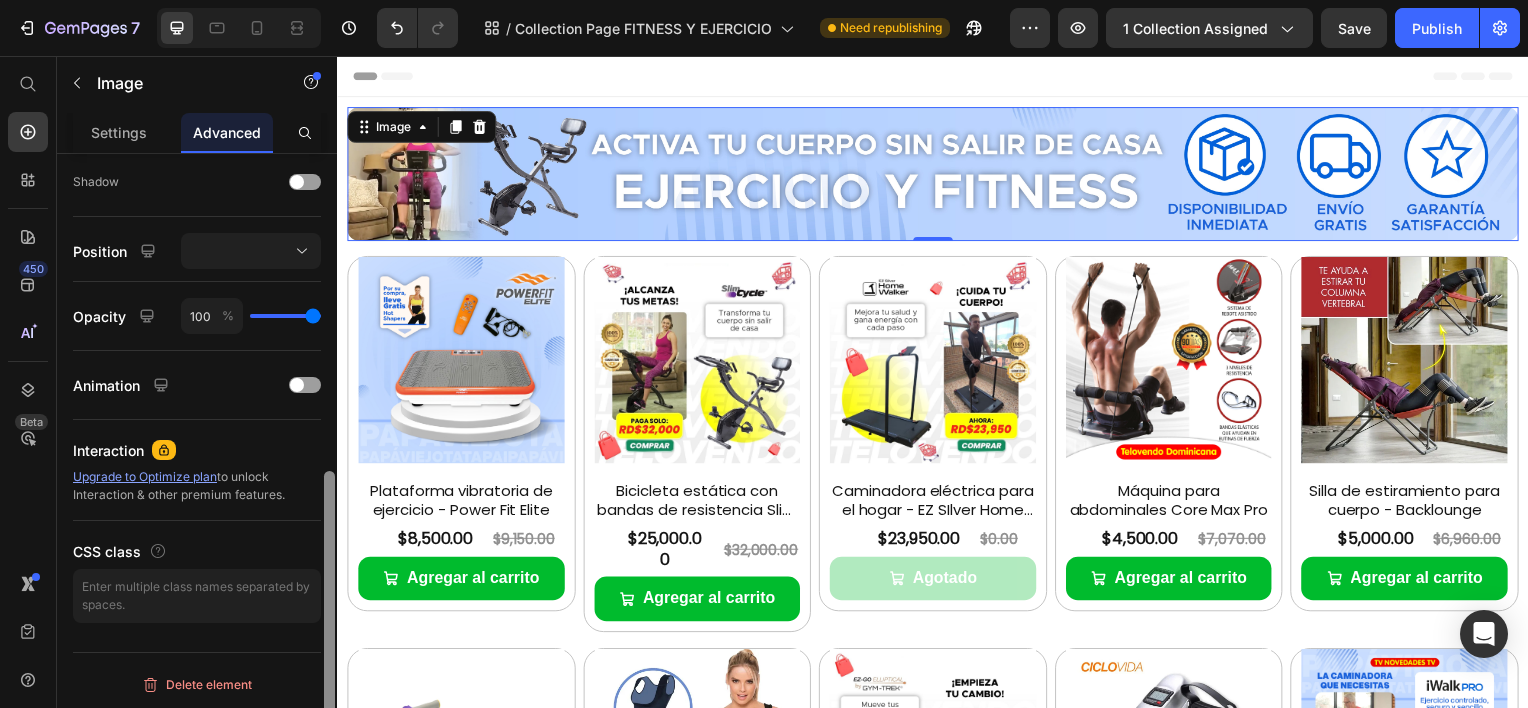 scroll, scrollTop: 627, scrollLeft: 0, axis: vertical 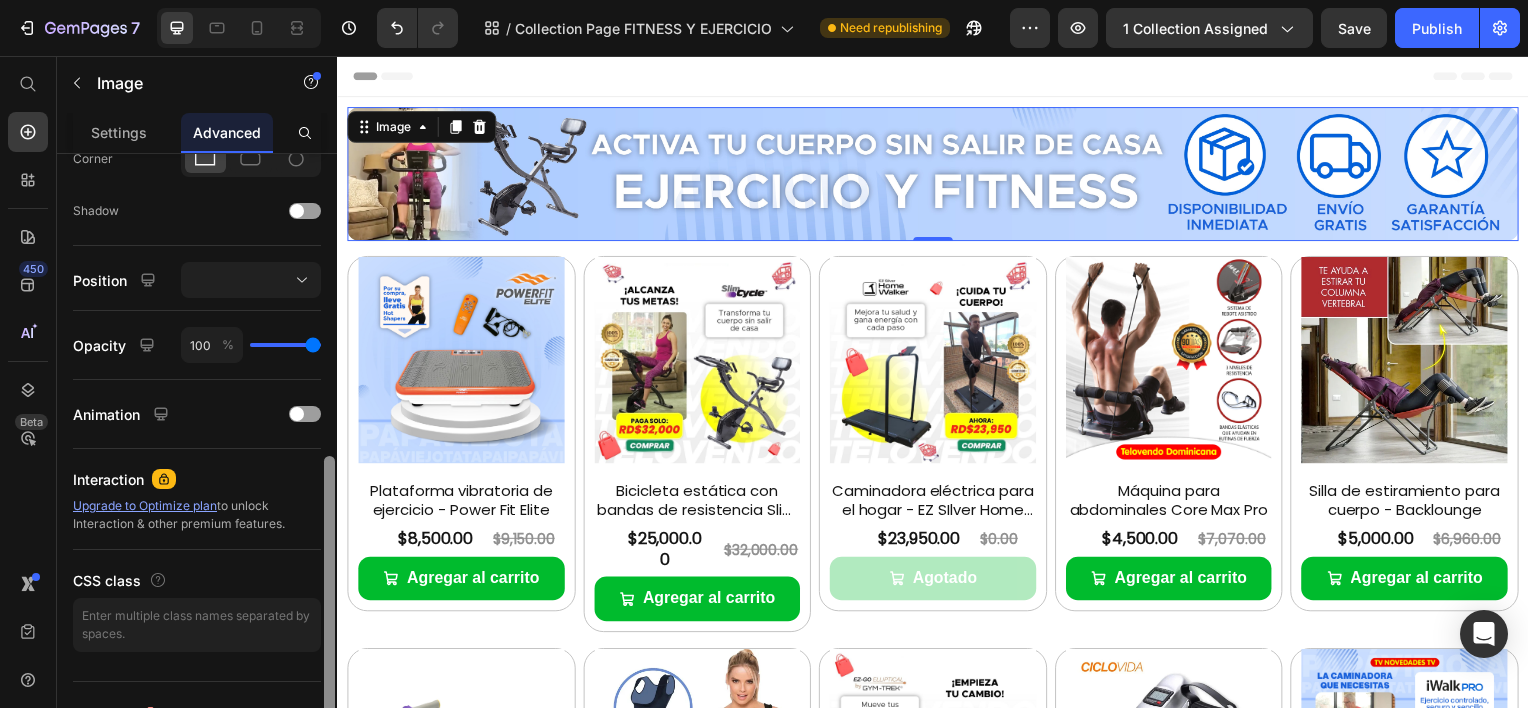 drag, startPoint x: 330, startPoint y: 193, endPoint x: 325, endPoint y: 496, distance: 303.04126 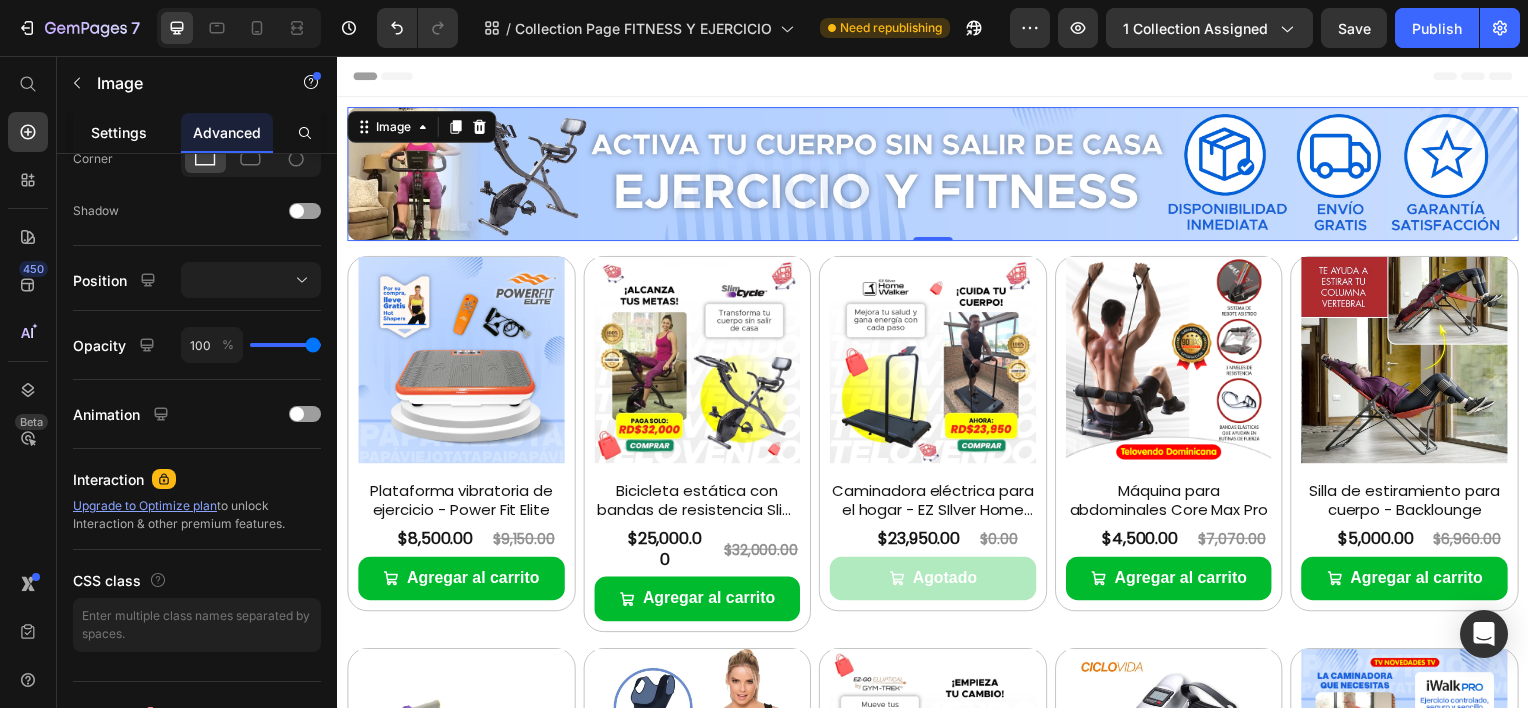 click on "Settings" 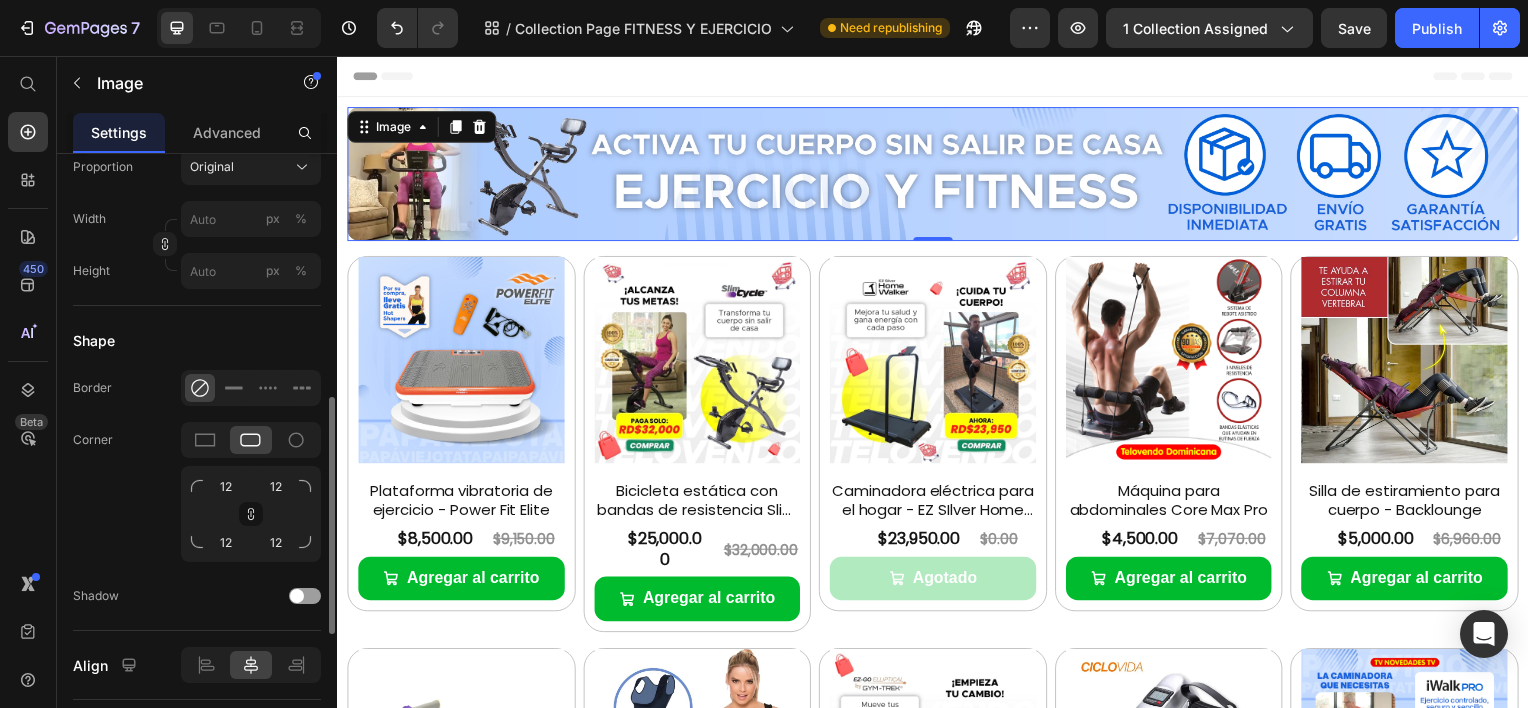 scroll, scrollTop: 0, scrollLeft: 0, axis: both 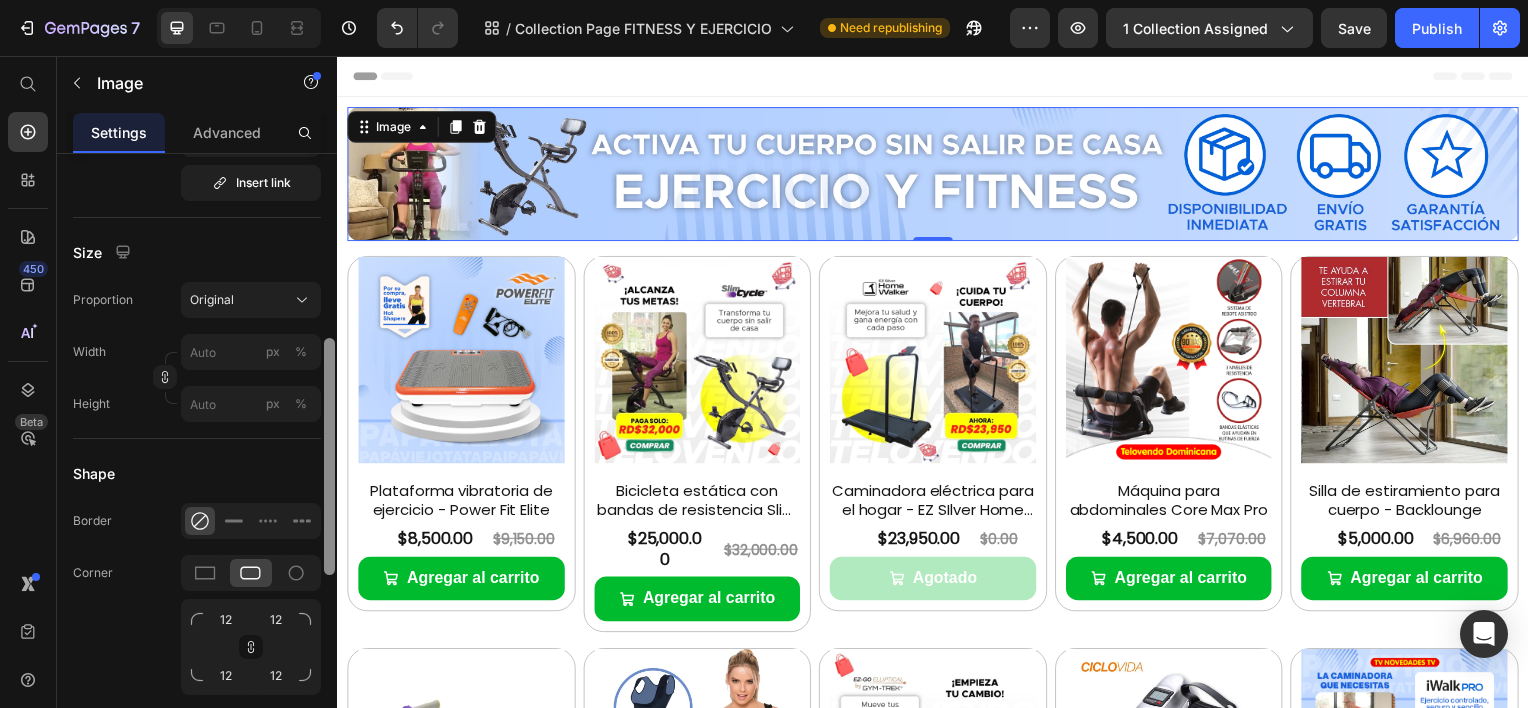 drag, startPoint x: 330, startPoint y: 290, endPoint x: 334, endPoint y: 482, distance: 192.04166 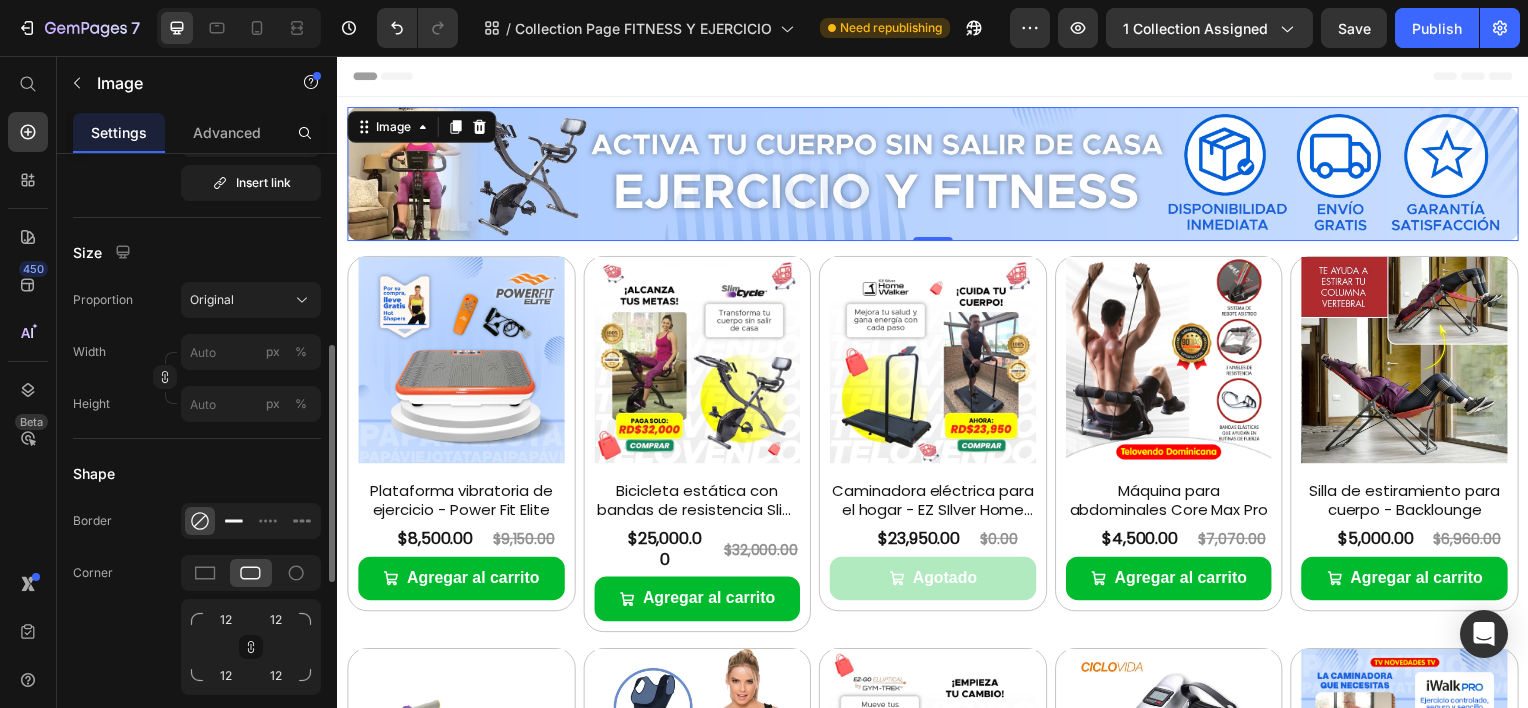 click 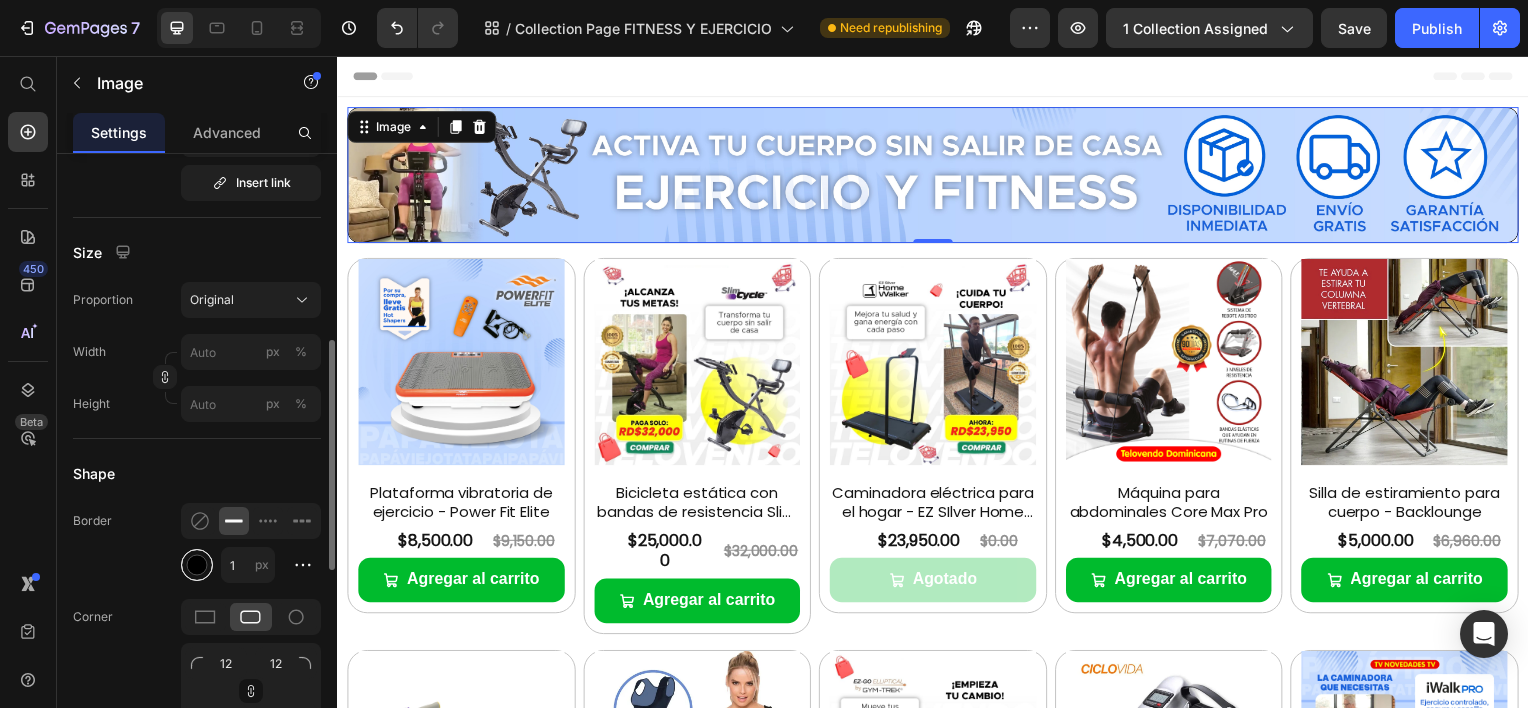 click at bounding box center [197, 565] 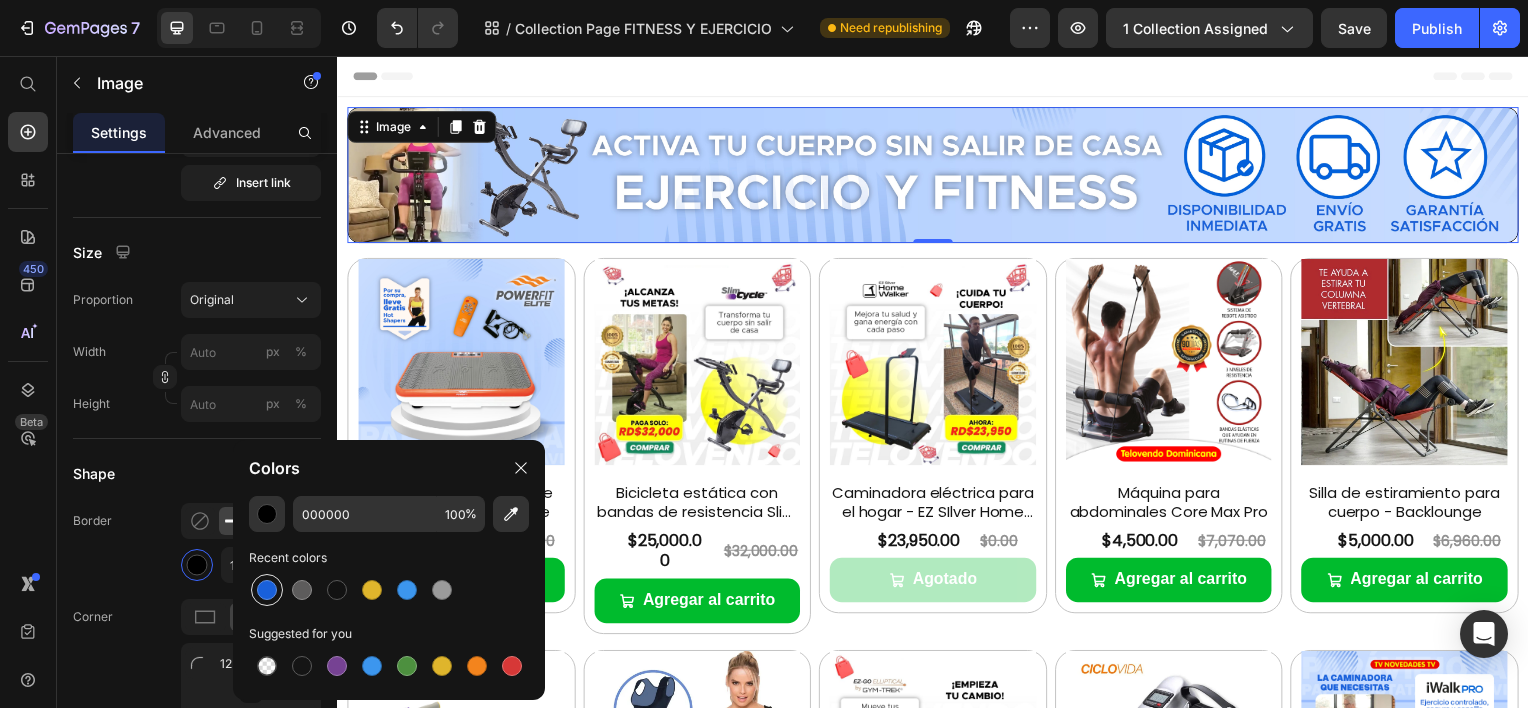 click at bounding box center (267, 590) 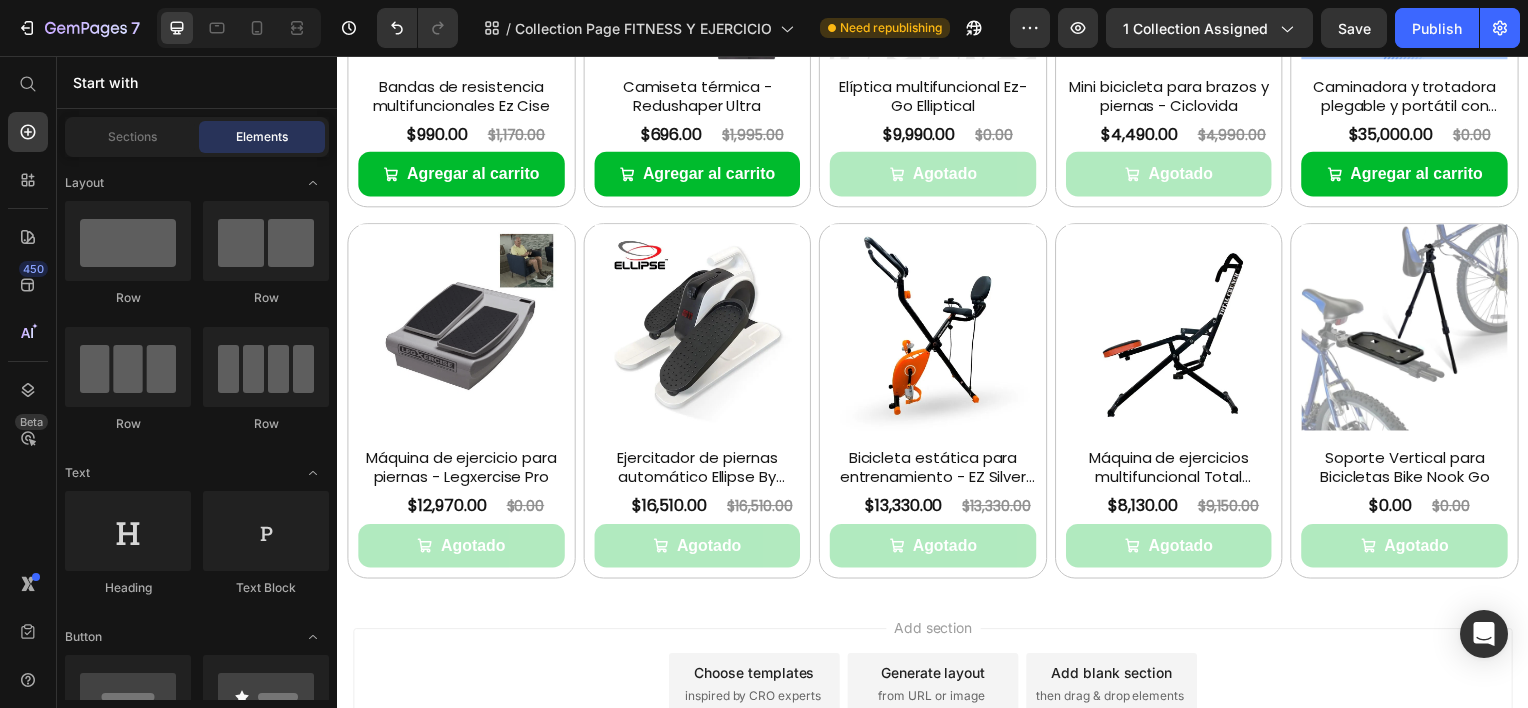 scroll, scrollTop: 968, scrollLeft: 0, axis: vertical 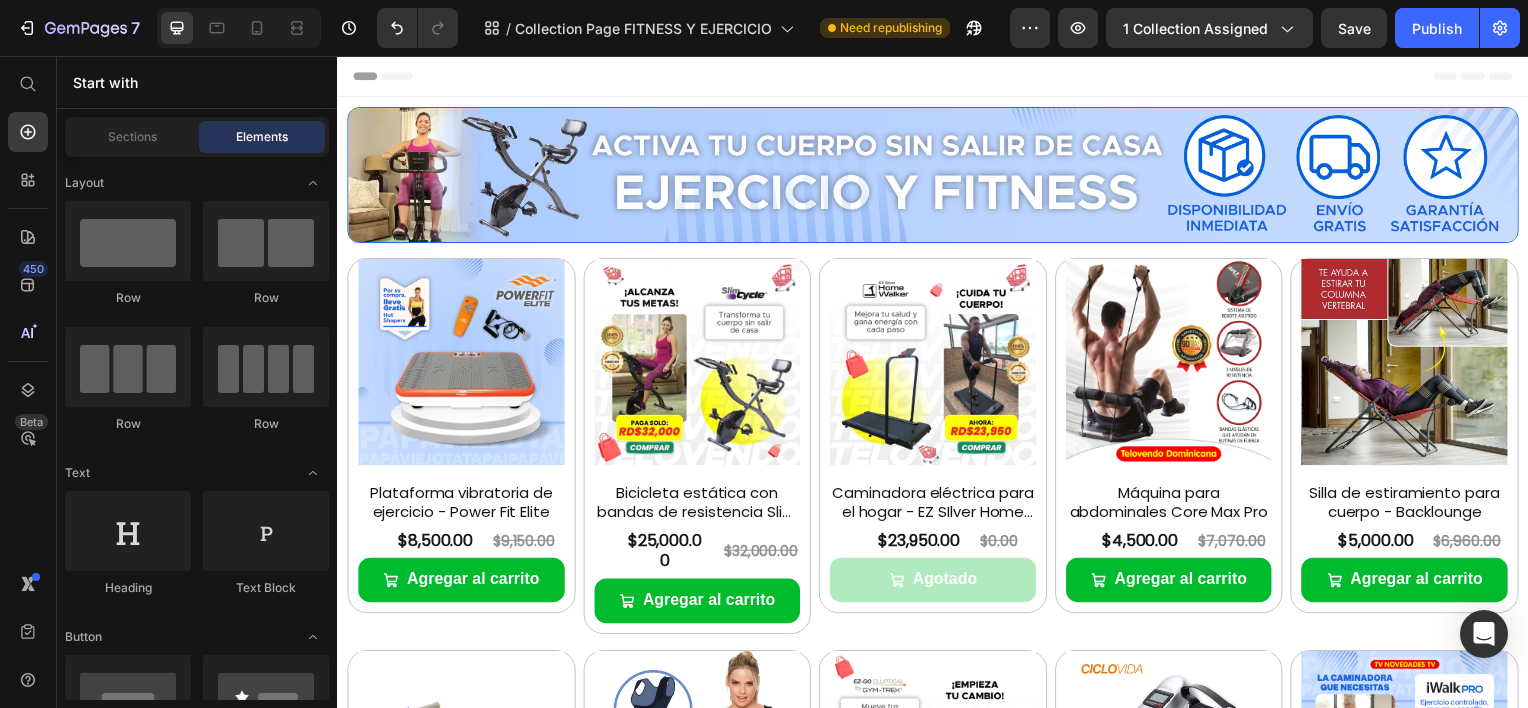drag, startPoint x: 1532, startPoint y: 95, endPoint x: 1852, endPoint y: 81, distance: 320.3061 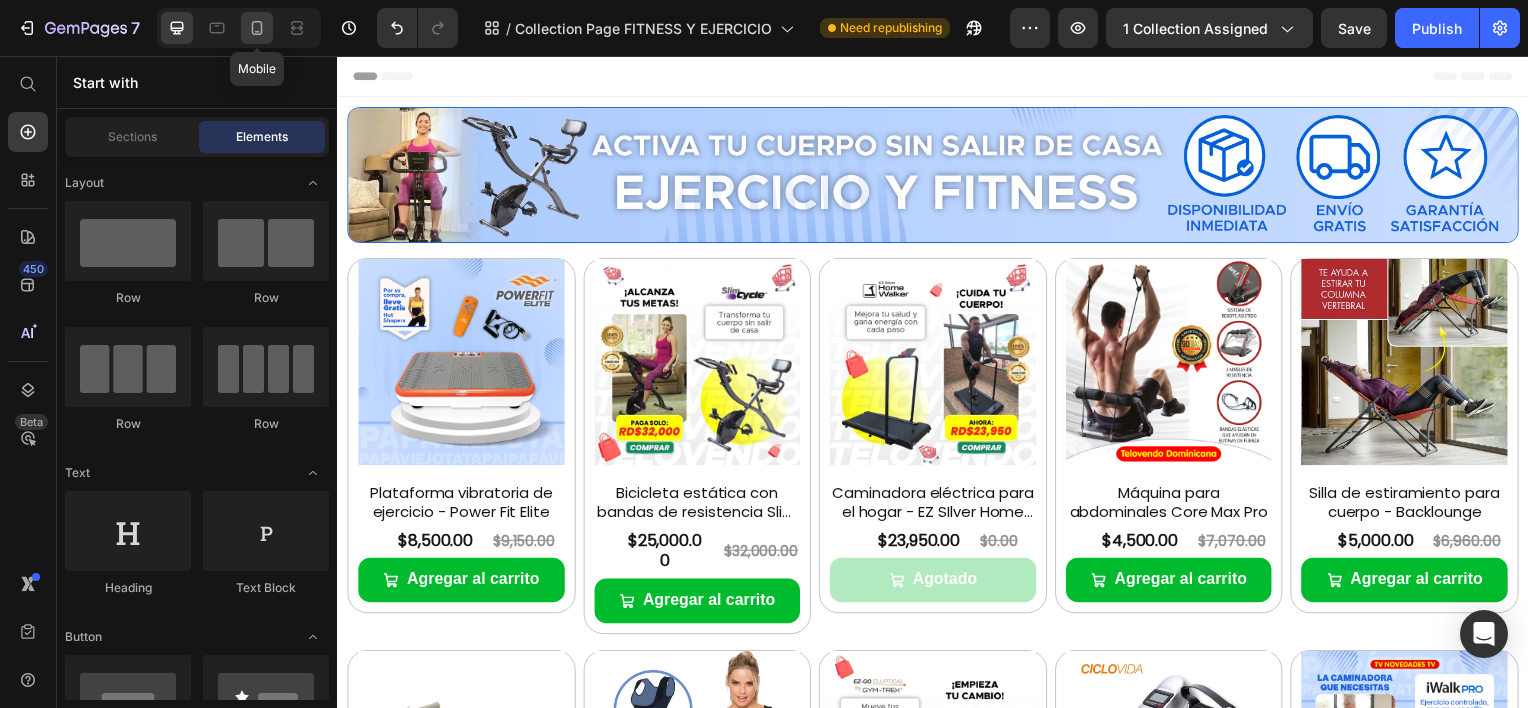 click 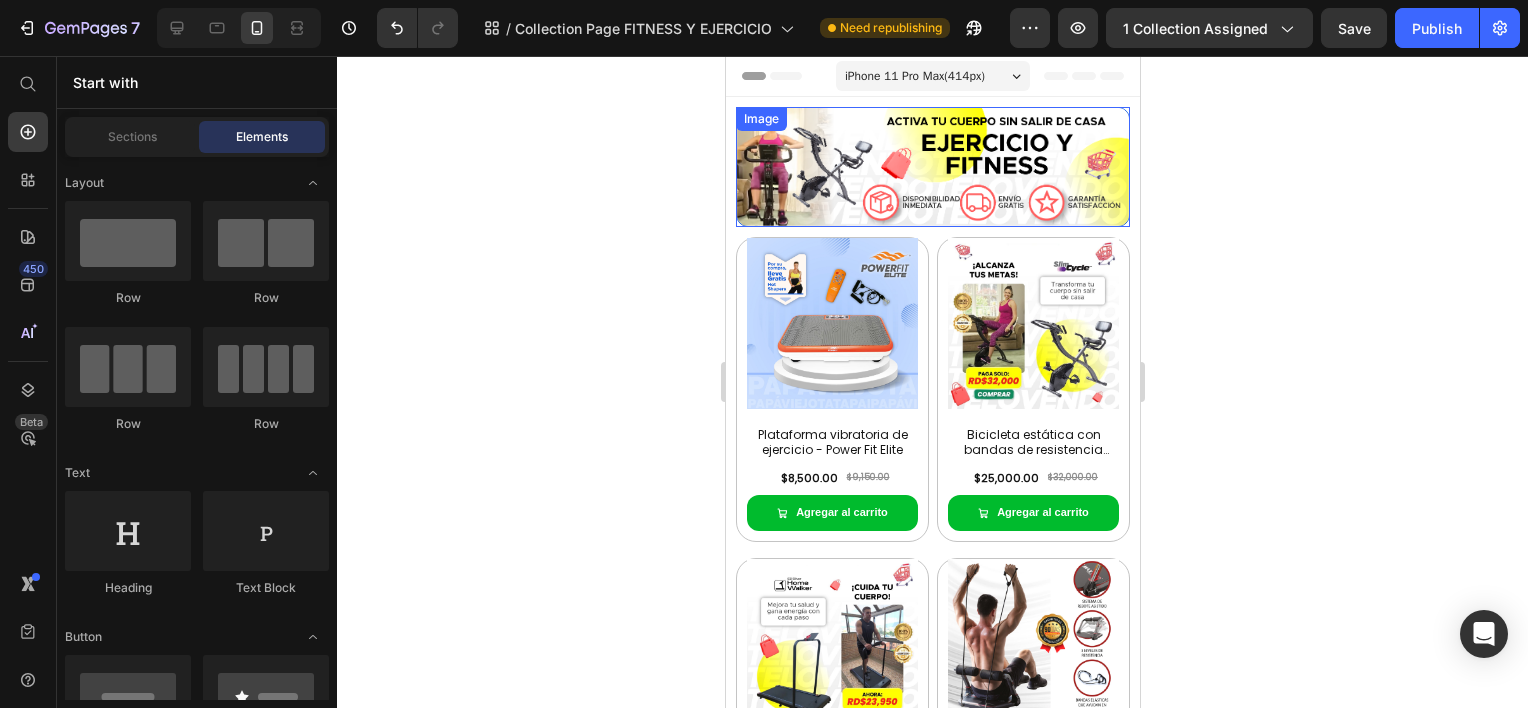 click at bounding box center [932, 167] 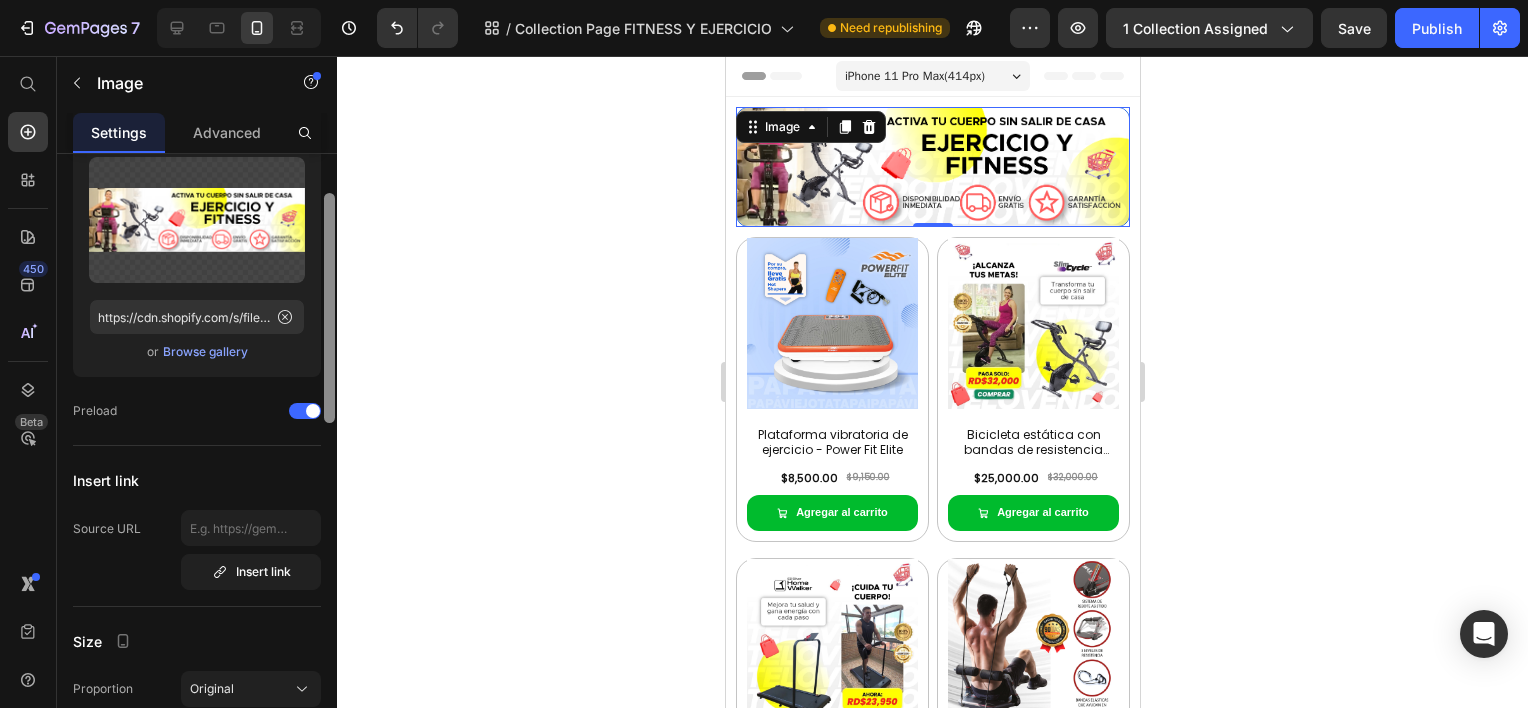 scroll, scrollTop: 0, scrollLeft: 0, axis: both 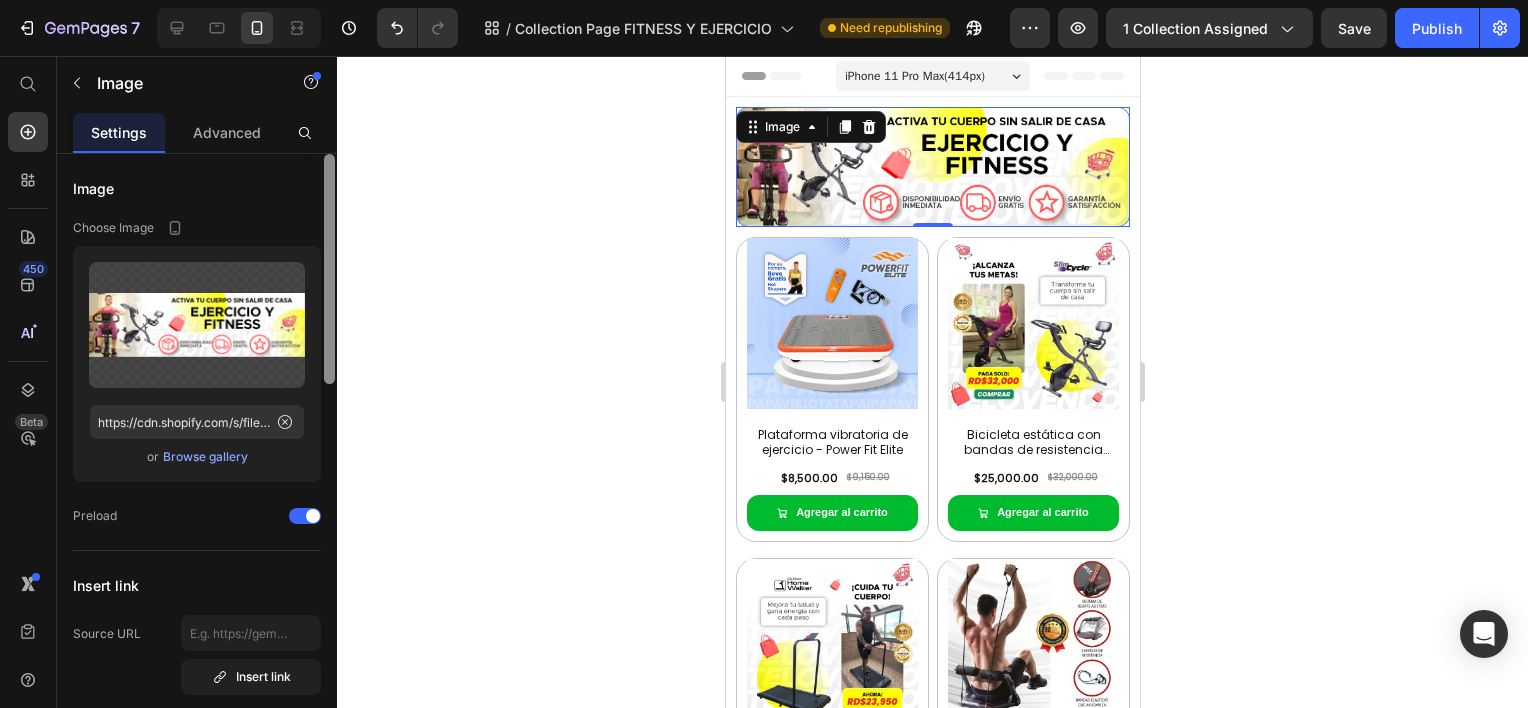 drag, startPoint x: 331, startPoint y: 379, endPoint x: 343, endPoint y: 144, distance: 235.30618 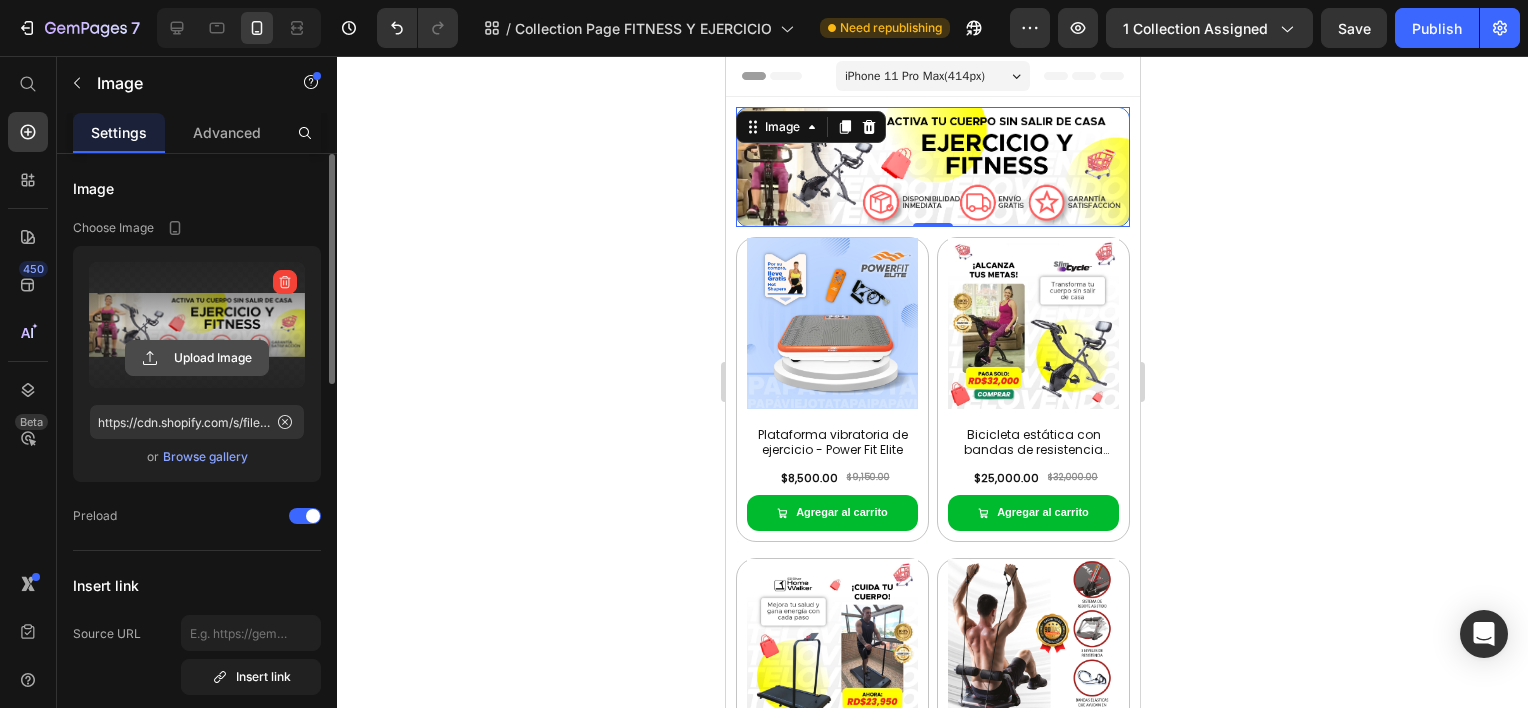 click 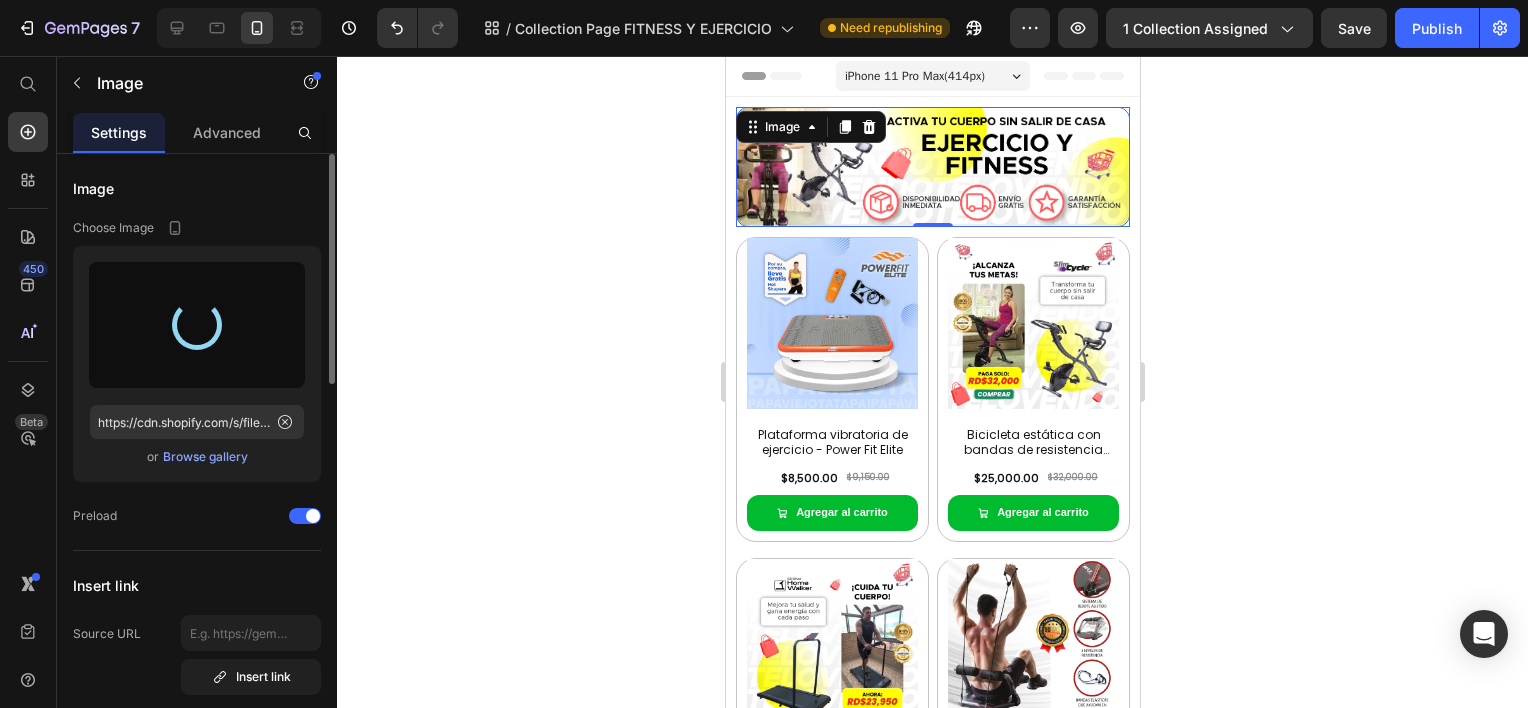 type on "https://cdn.shopify.com/s/files/1/0603/6275/2075/files/gempages_555154769006560066-459ad266-d697-457f-ba99-0d502b0620f6.jpg" 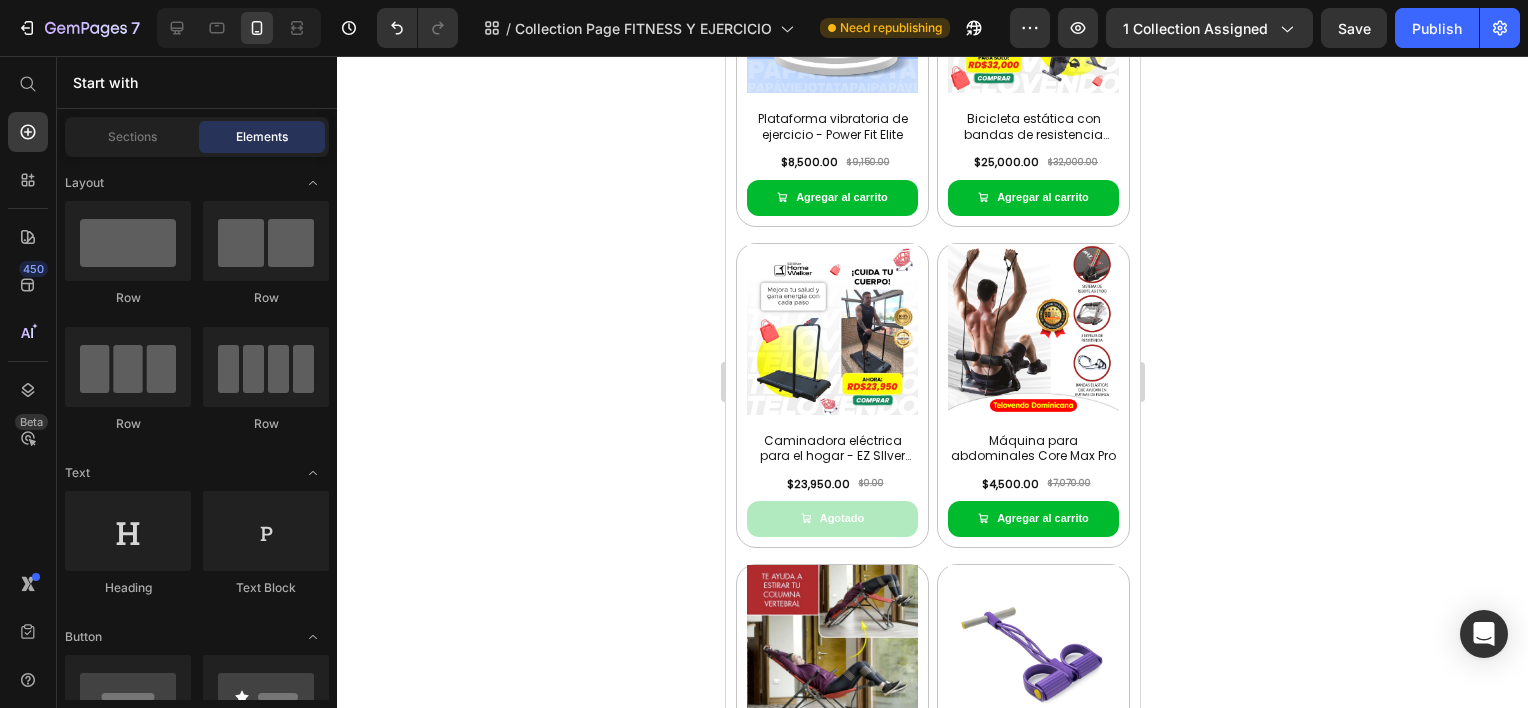 scroll, scrollTop: 0, scrollLeft: 0, axis: both 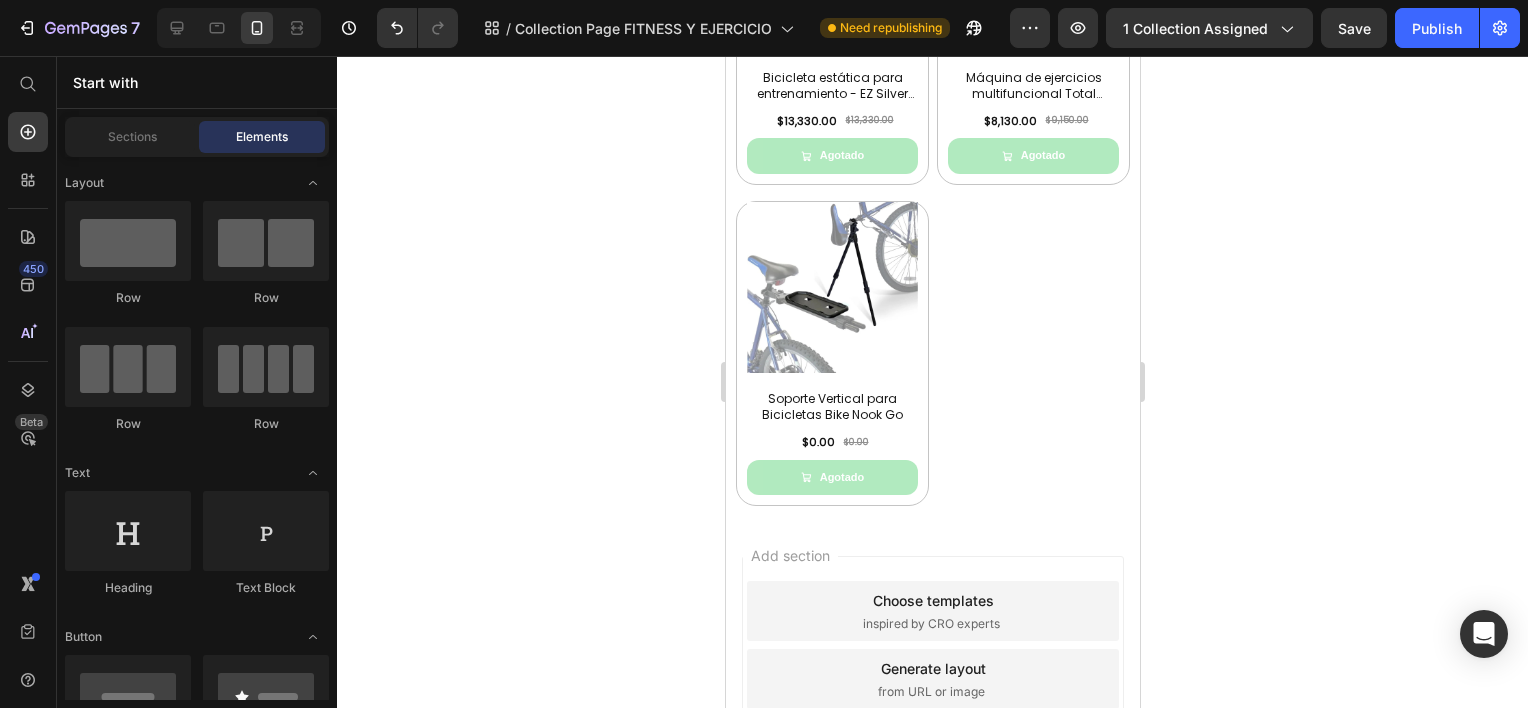drag, startPoint x: 1527, startPoint y: 526, endPoint x: 1513, endPoint y: 381, distance: 145.6743 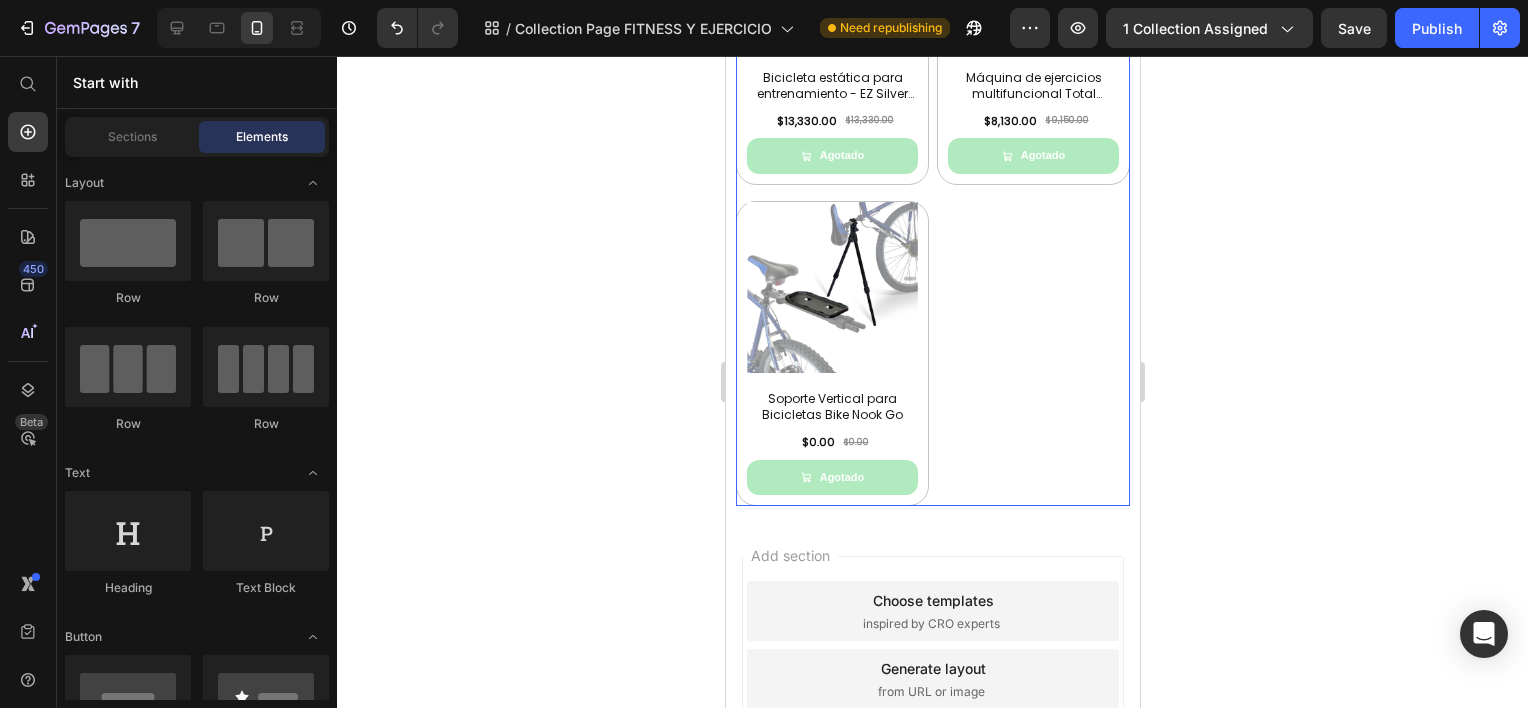 click on "Product Images Plataforma vibratoria de ejercicio - Power Fit Elite Product Title $8,500.00 Product Price $9,150.00 Product Price Row
Agregar al carrito Add to Cart Row Product Images Bicicleta estática con bandas de resistencia Slim Cycle Product Title $25,000.00 Product Price $32,000.00 Product Price Row
Agregar al carrito Add to Cart Row Product Images Caminadora eléctrica para el hogar - EZ SIlver Home Walker Product Title $23,950.00 Product Price $0.00 Product Price Row
Agotado Add to Cart Row Product Images Máquina para abdominales Core Max Pro Product Title $4,500.00 Product Price $7,070.00 Product Price Row
Agregar al carrito Add to Cart Row Product Images Silla de estiramiento para cuerpo - Backlounge Product Title $5,000.00 Product Price $6,960.00 Product Price Row
Agregar al carrito Add to Cart Row Product Images Bandas de resistencia multifuncionales Ez Cise Product Title $990.00 Product Price $1,170.00 Row Row Row" at bounding box center [932, -771] 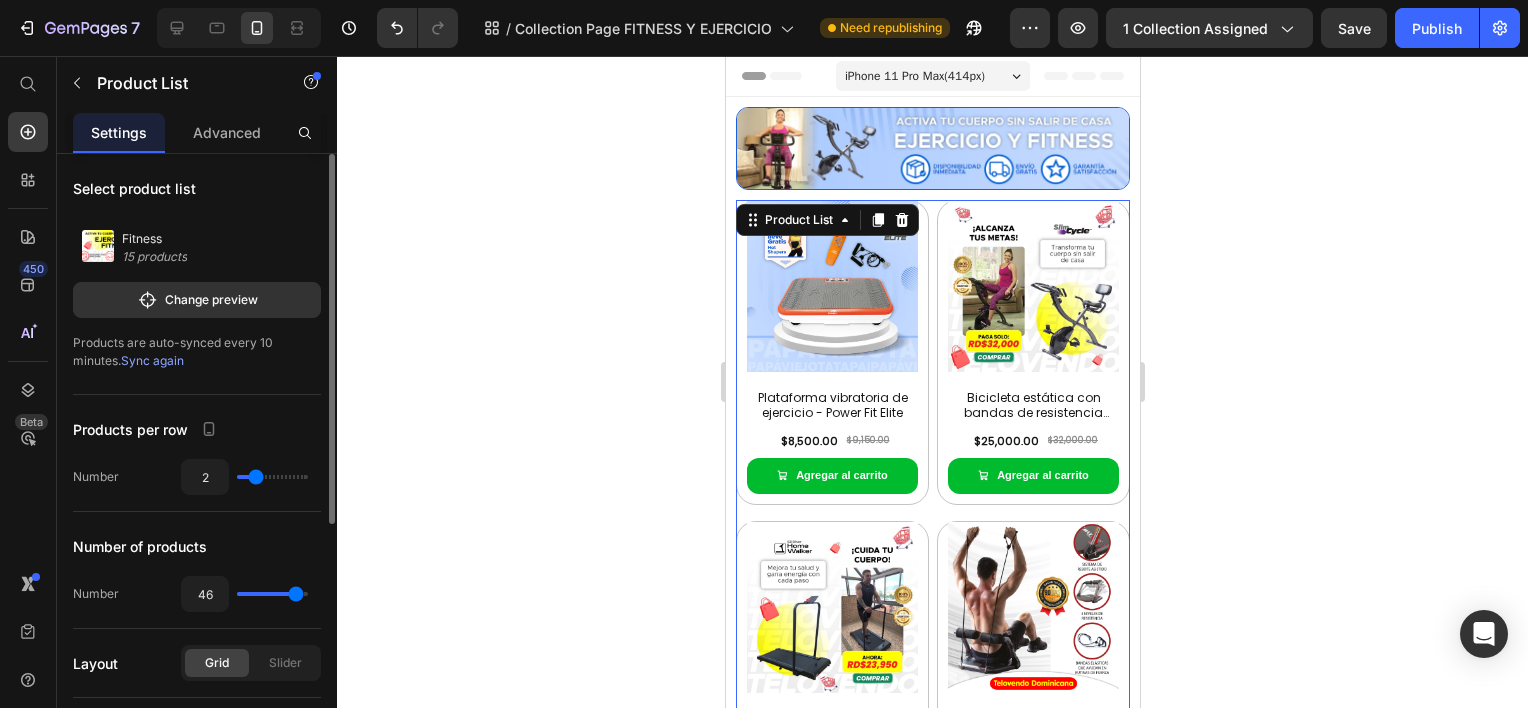 scroll, scrollTop: 0, scrollLeft: 0, axis: both 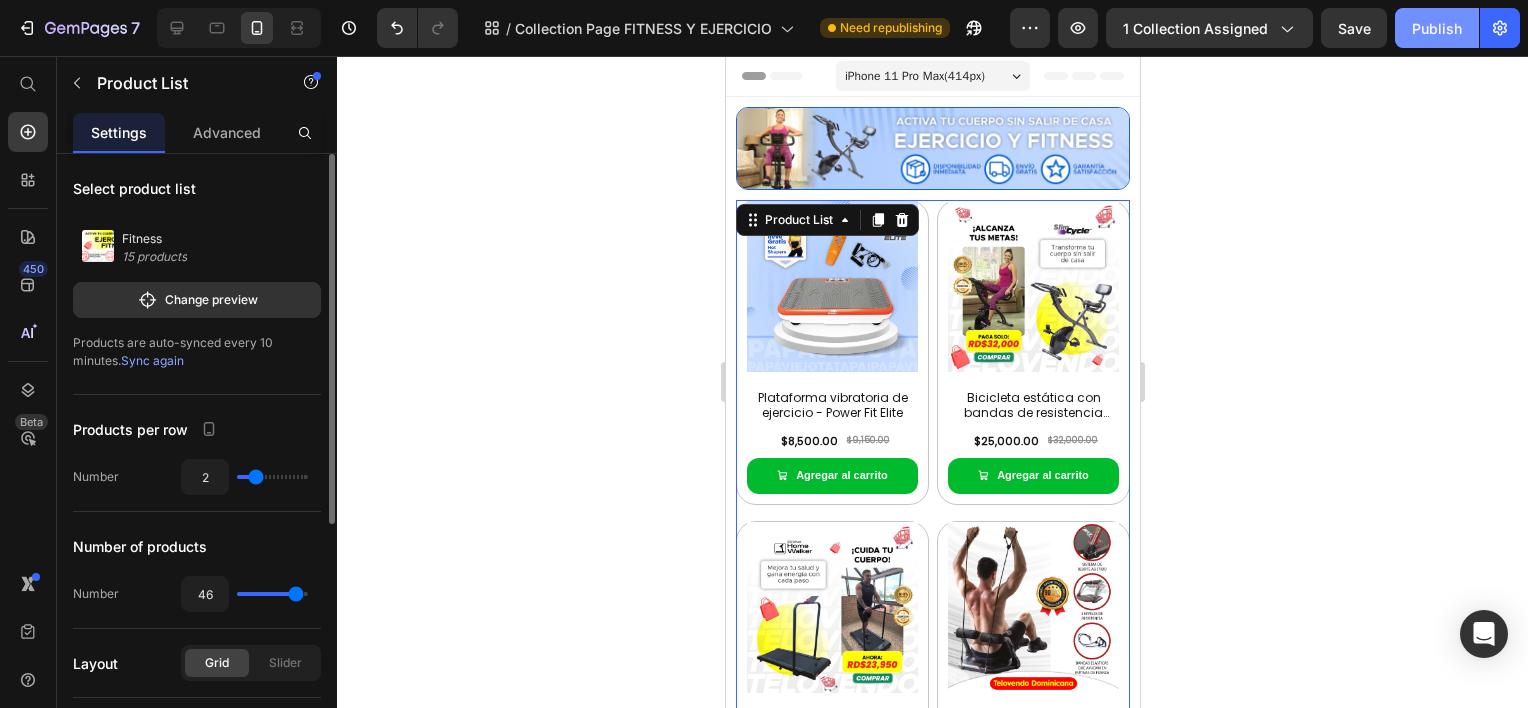 click on "Publish" 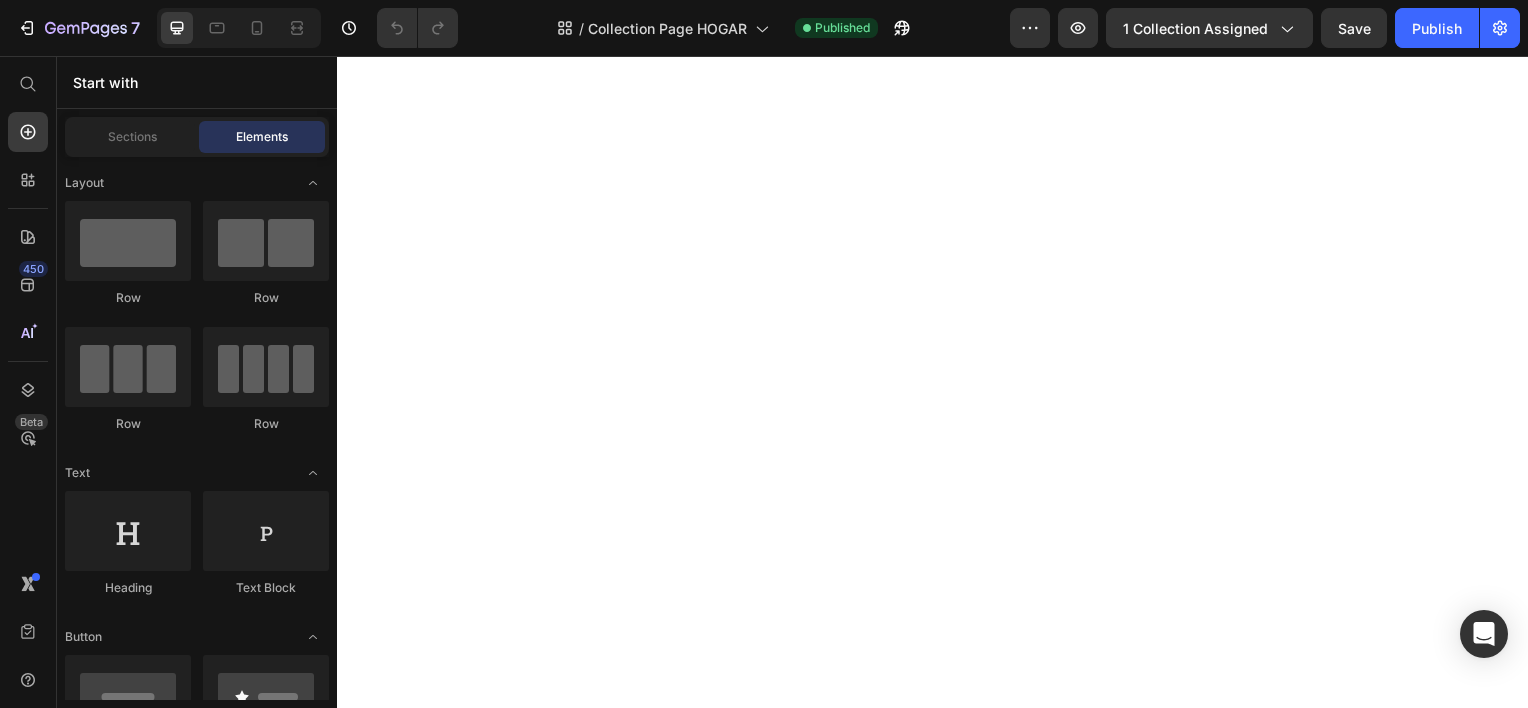 scroll, scrollTop: 0, scrollLeft: 0, axis: both 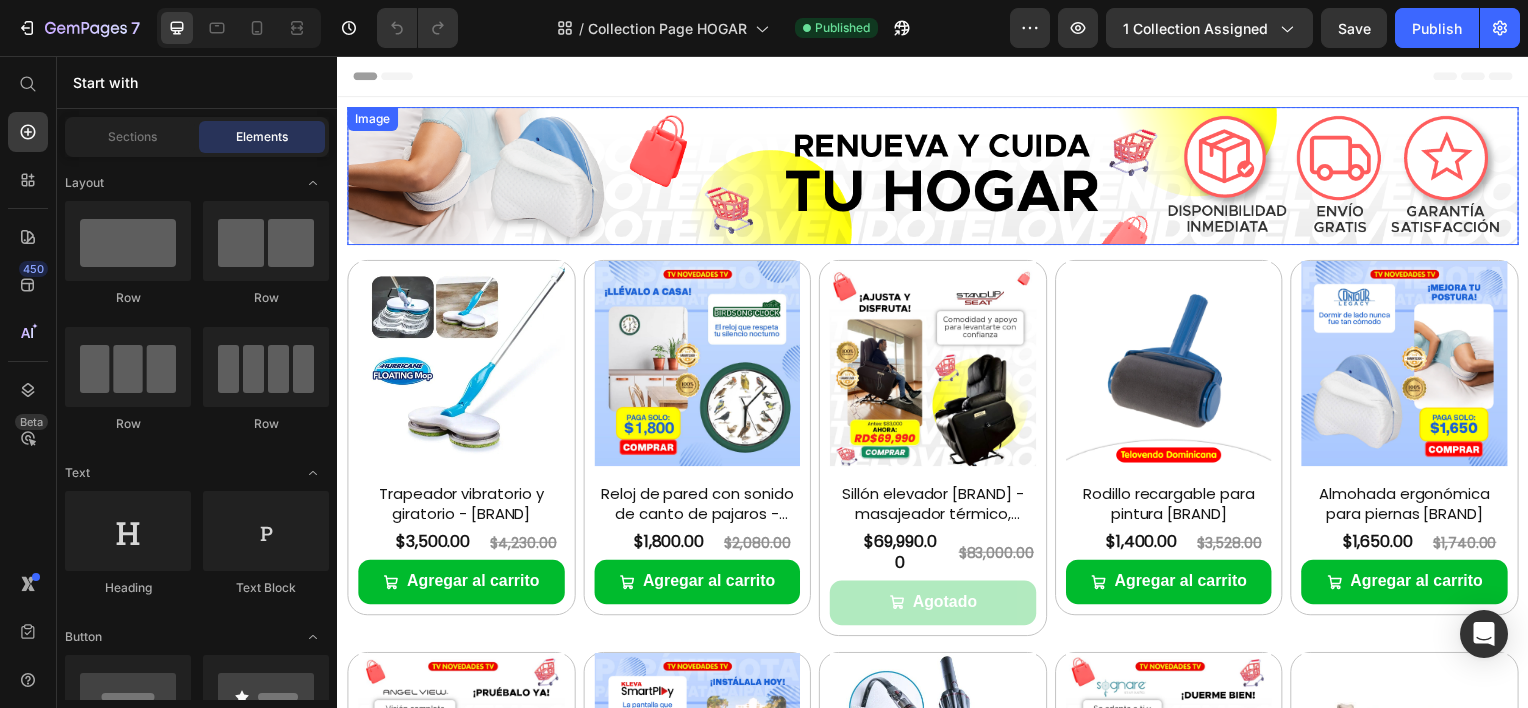 click at bounding box center [937, 176] 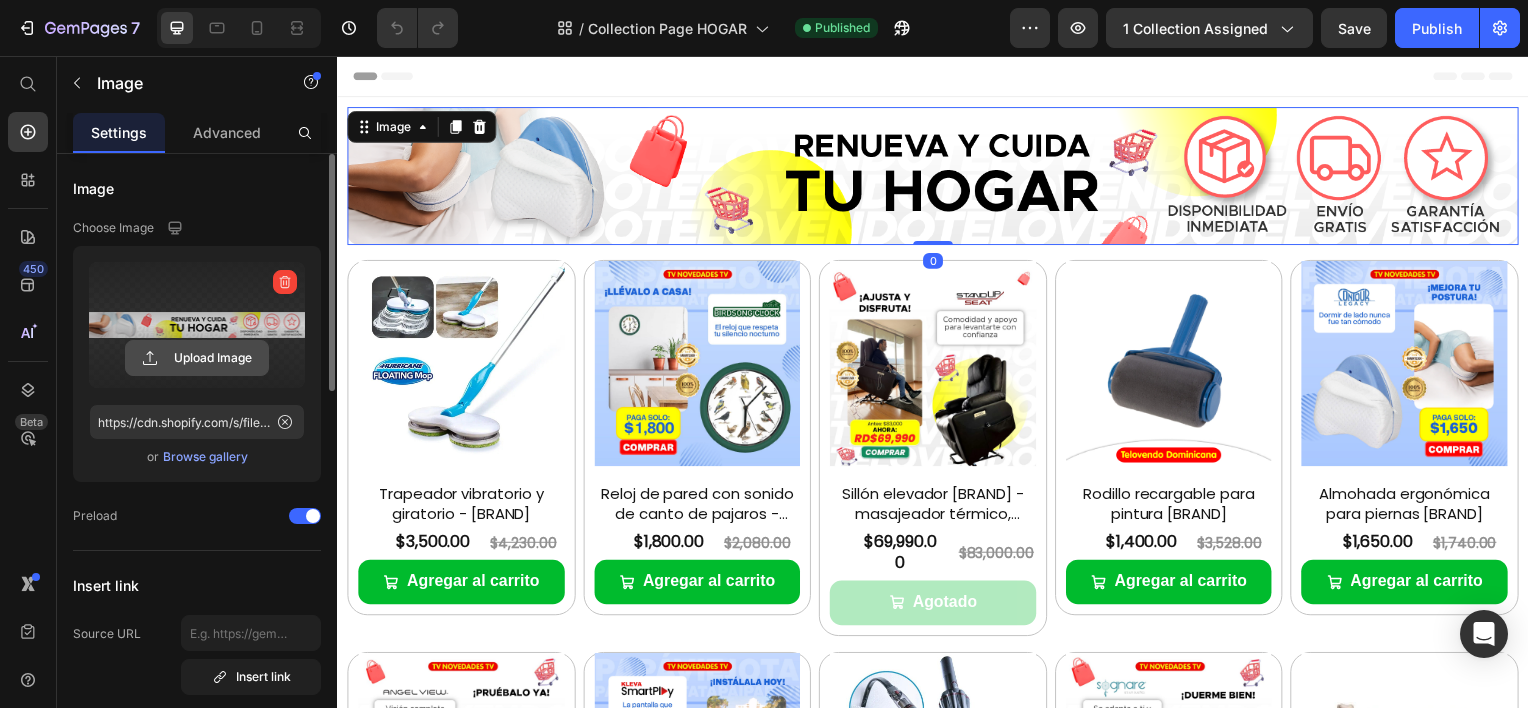 click 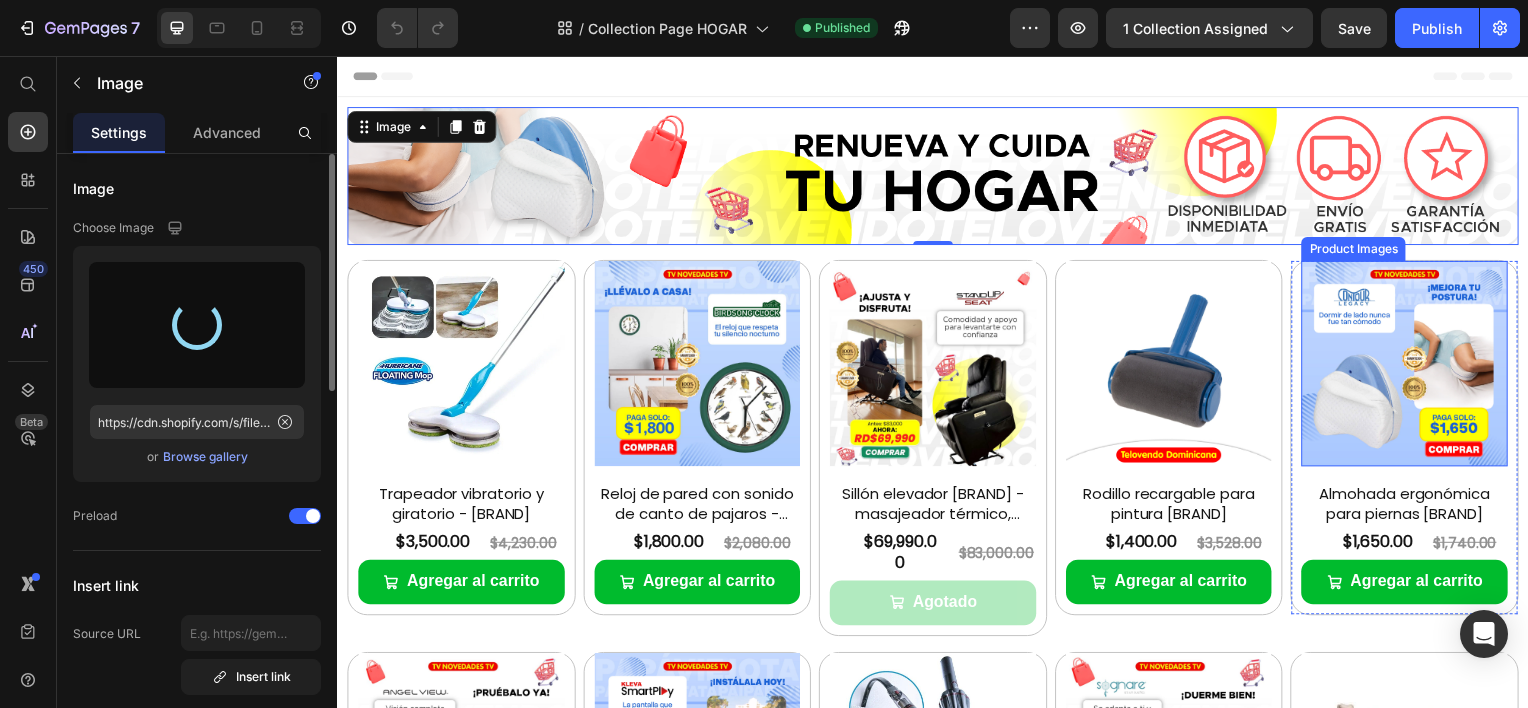 type on "https://cdn.shopify.com/s/files/1/0603/6275/2075/files/gempages_555154769006560066-c14e3e13-2b2a-4ea1-b7af-5369724d5b59.jpg" 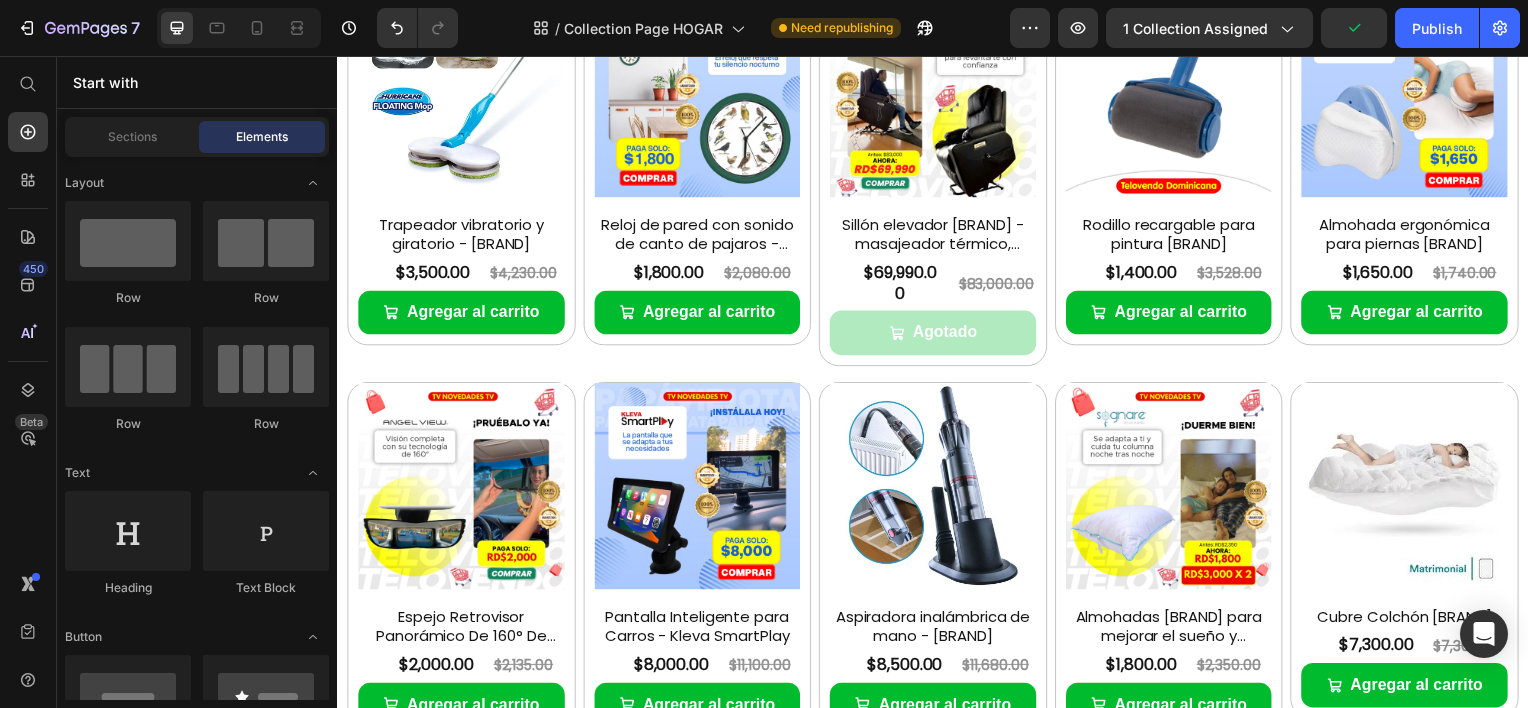 scroll, scrollTop: 0, scrollLeft: 0, axis: both 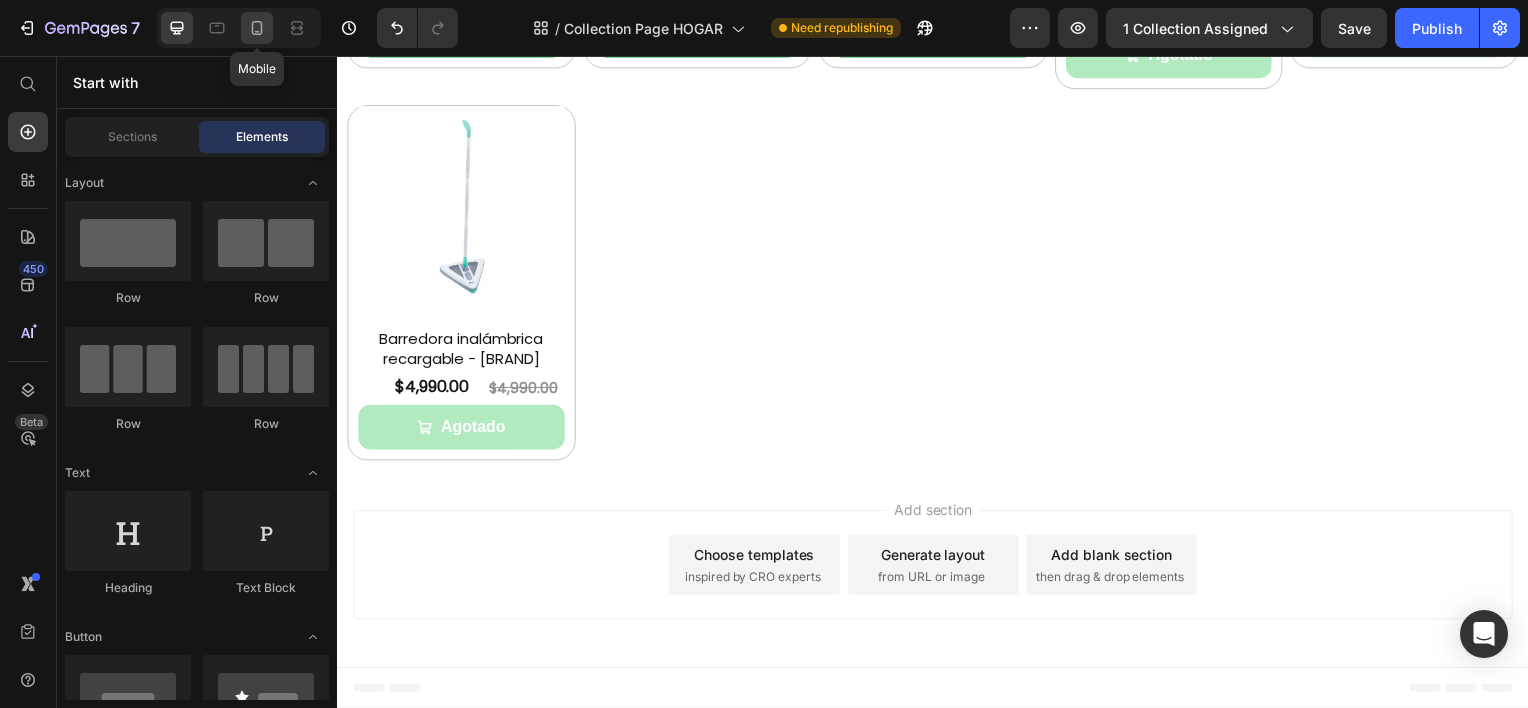 click 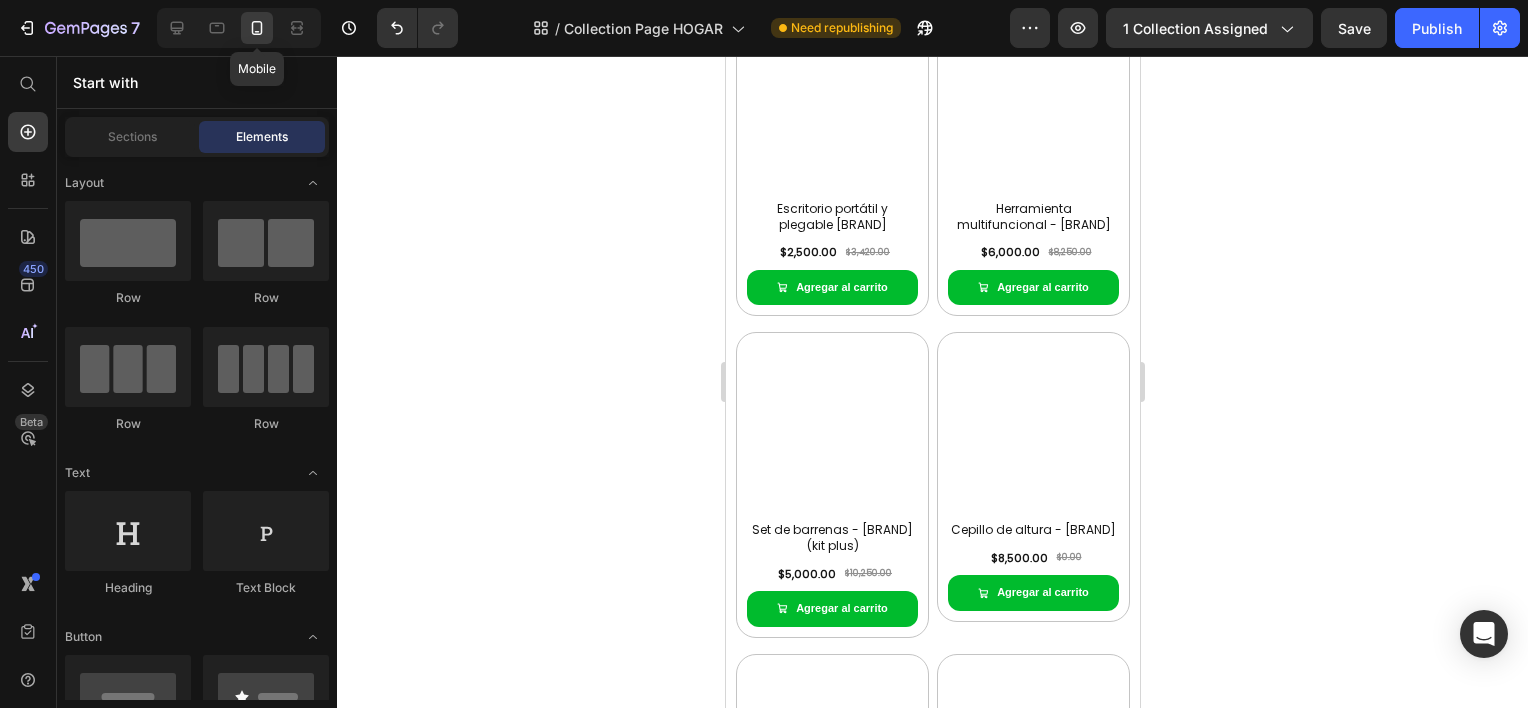 scroll, scrollTop: 2231, scrollLeft: 0, axis: vertical 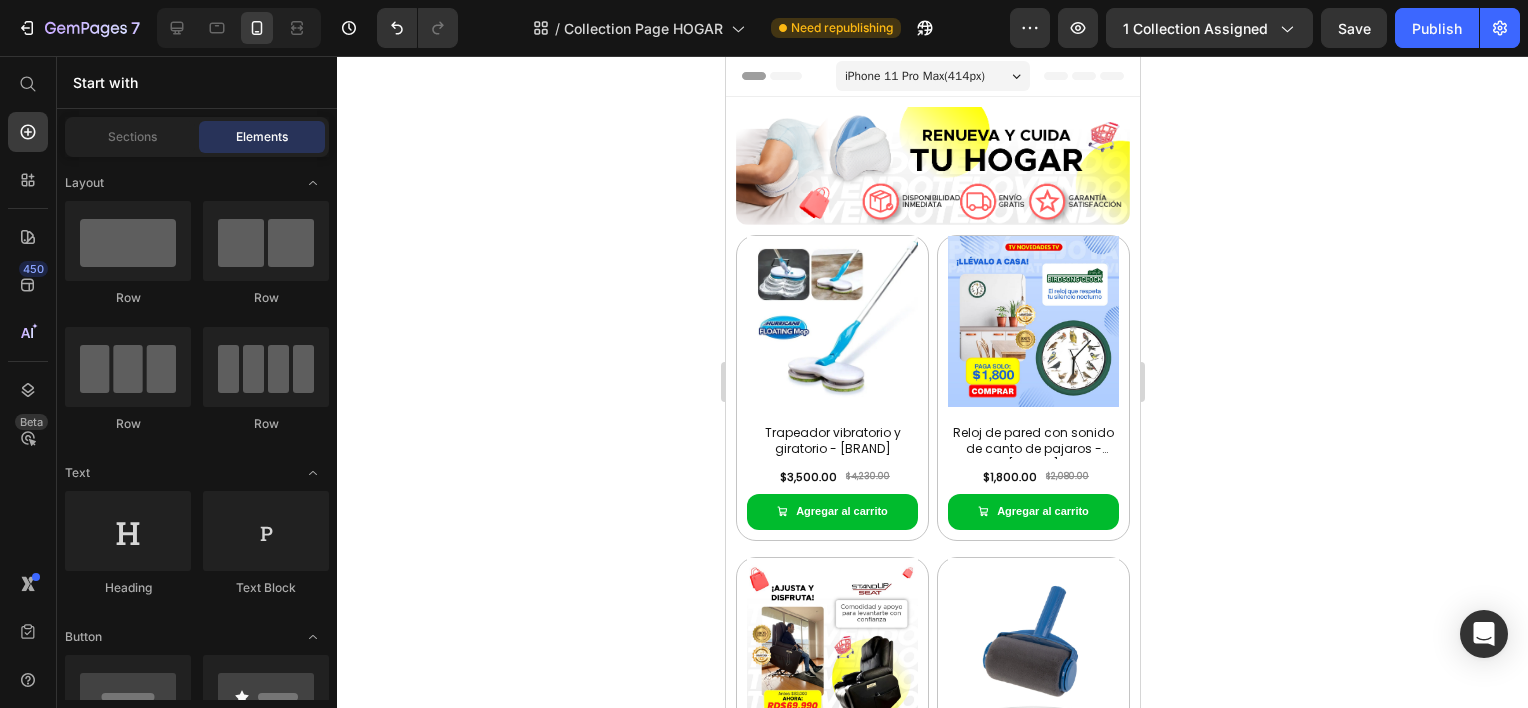 drag, startPoint x: 1130, startPoint y: 429, endPoint x: 1837, endPoint y: 109, distance: 776.04706 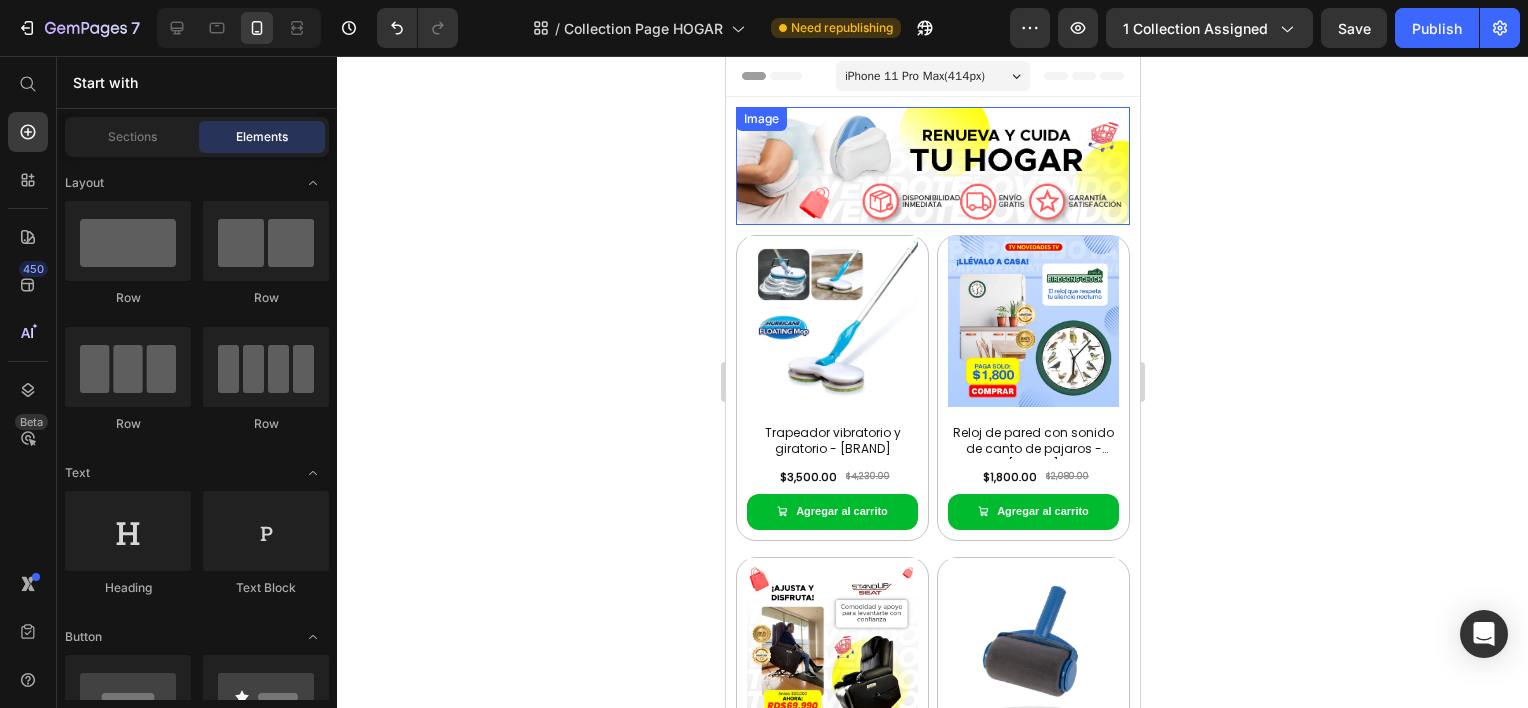 click at bounding box center (932, 166) 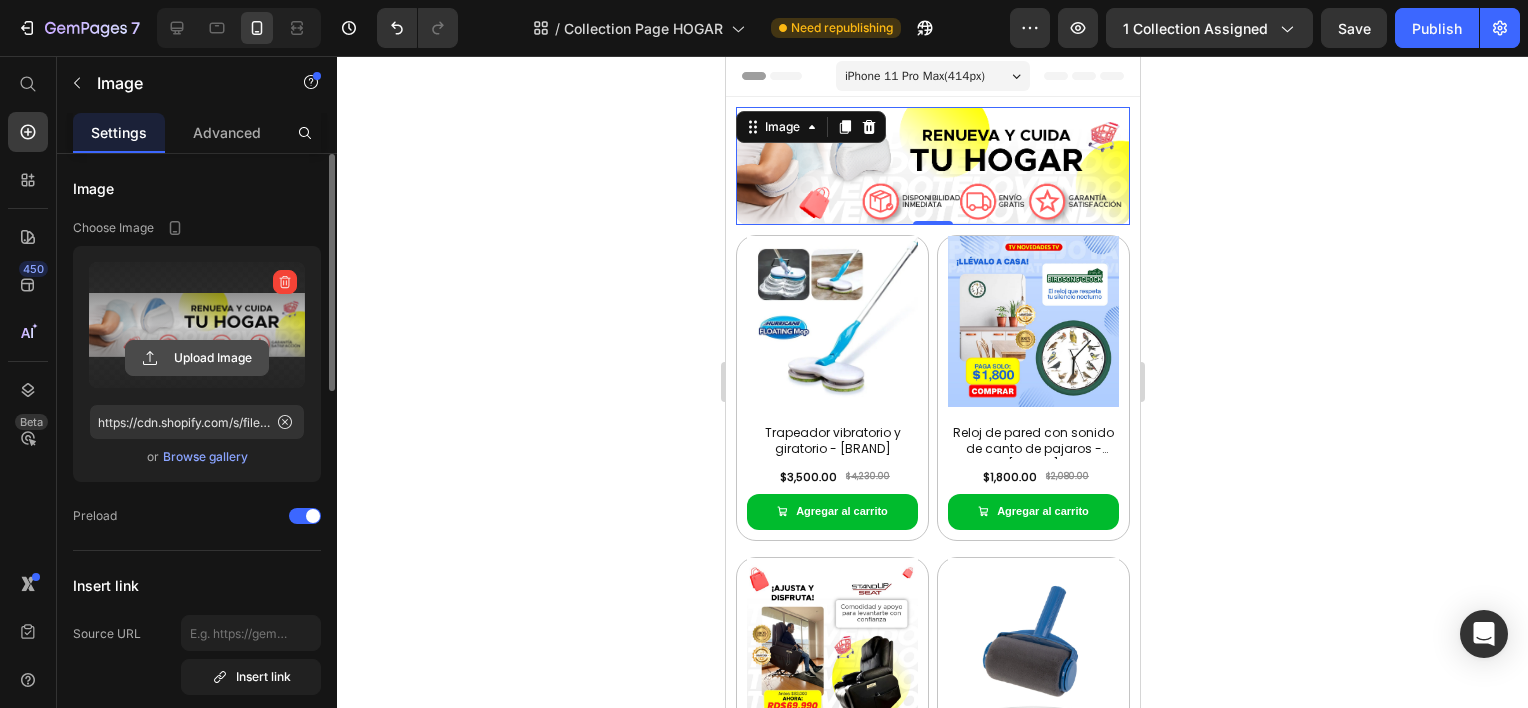 click 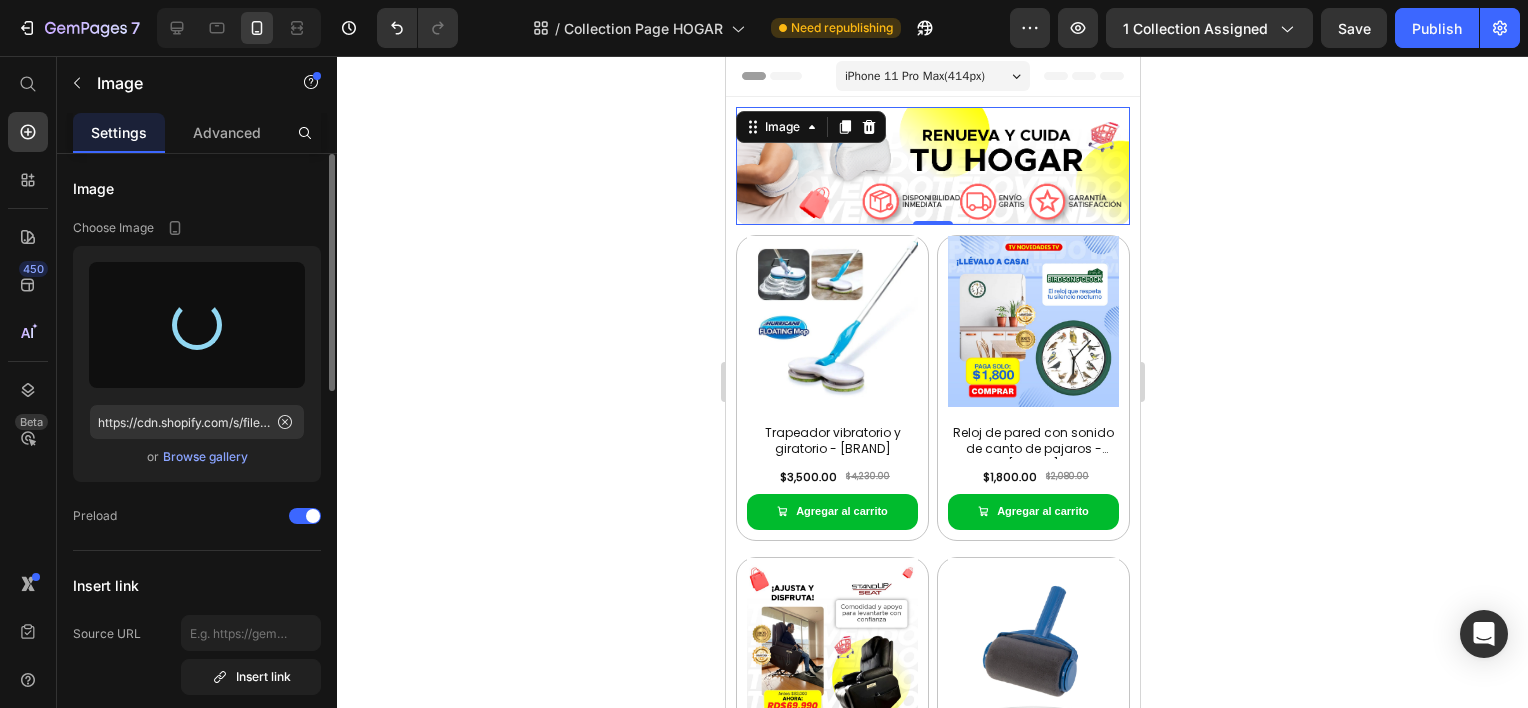 type on "https://cdn.shopify.com/s/files/1/0603/6275/2075/files/gempages_555154769006560066-bc4a1f31-2cb9-492d-b30f-741ab0b8f750.jpg" 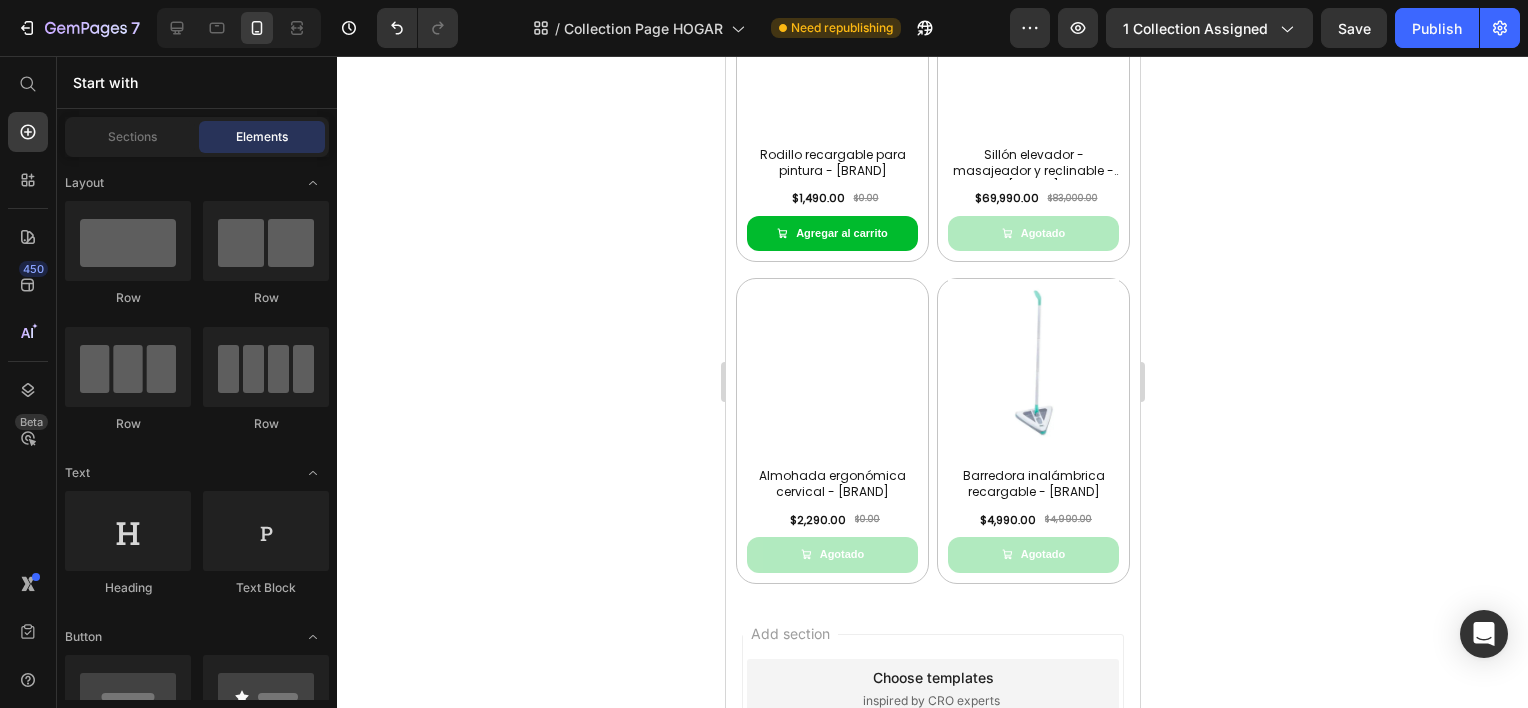scroll, scrollTop: 3936, scrollLeft: 0, axis: vertical 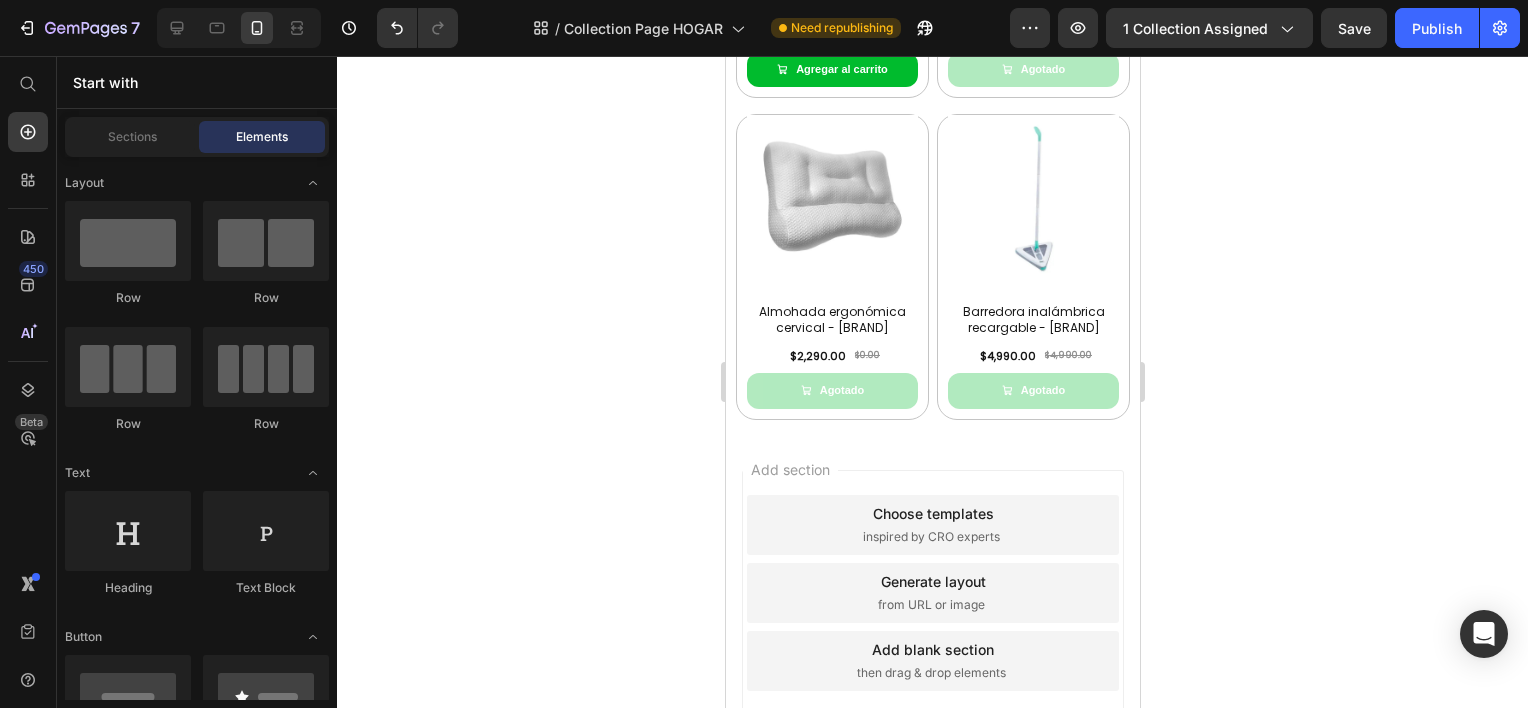 drag, startPoint x: 1131, startPoint y: 112, endPoint x: 1889, endPoint y: 723, distance: 973.5939 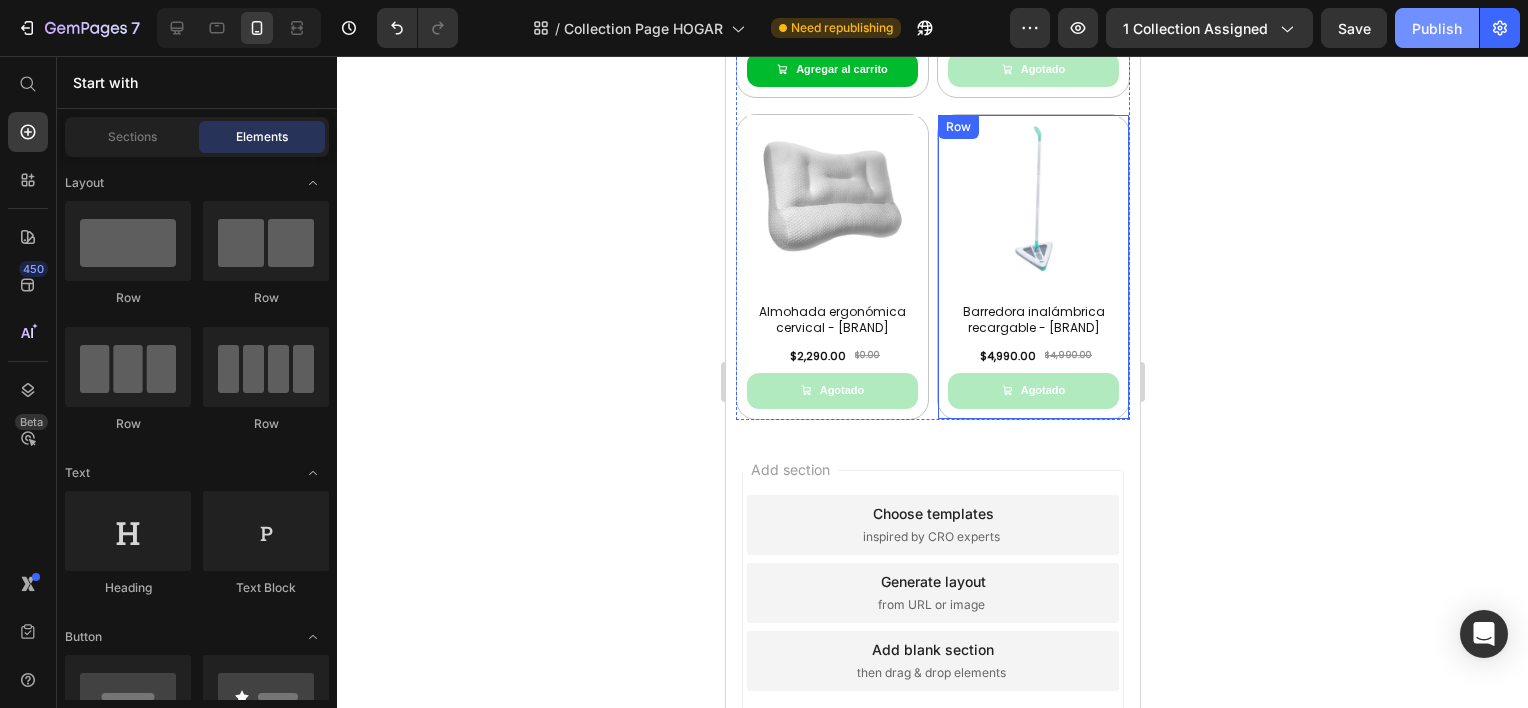 click on "Publish" at bounding box center [1437, 28] 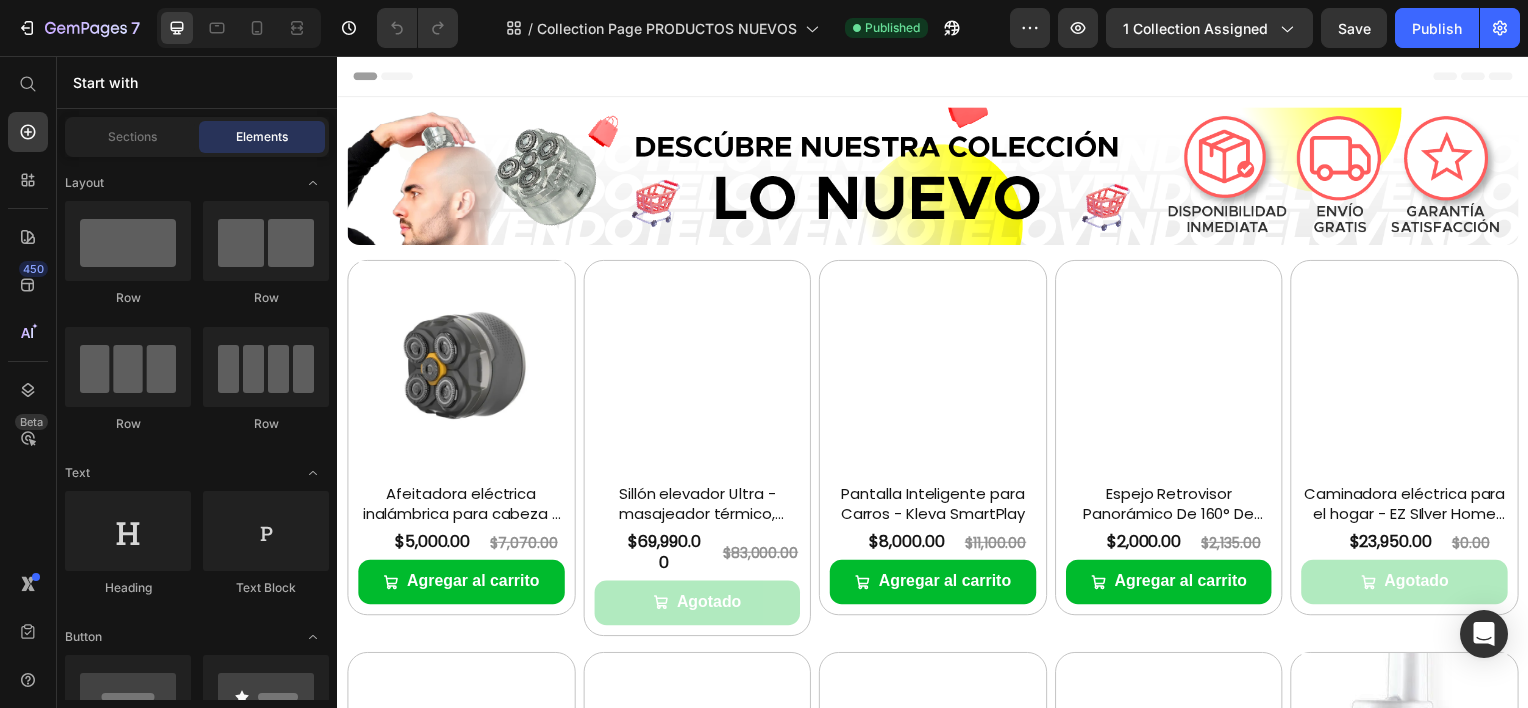scroll, scrollTop: 0, scrollLeft: 0, axis: both 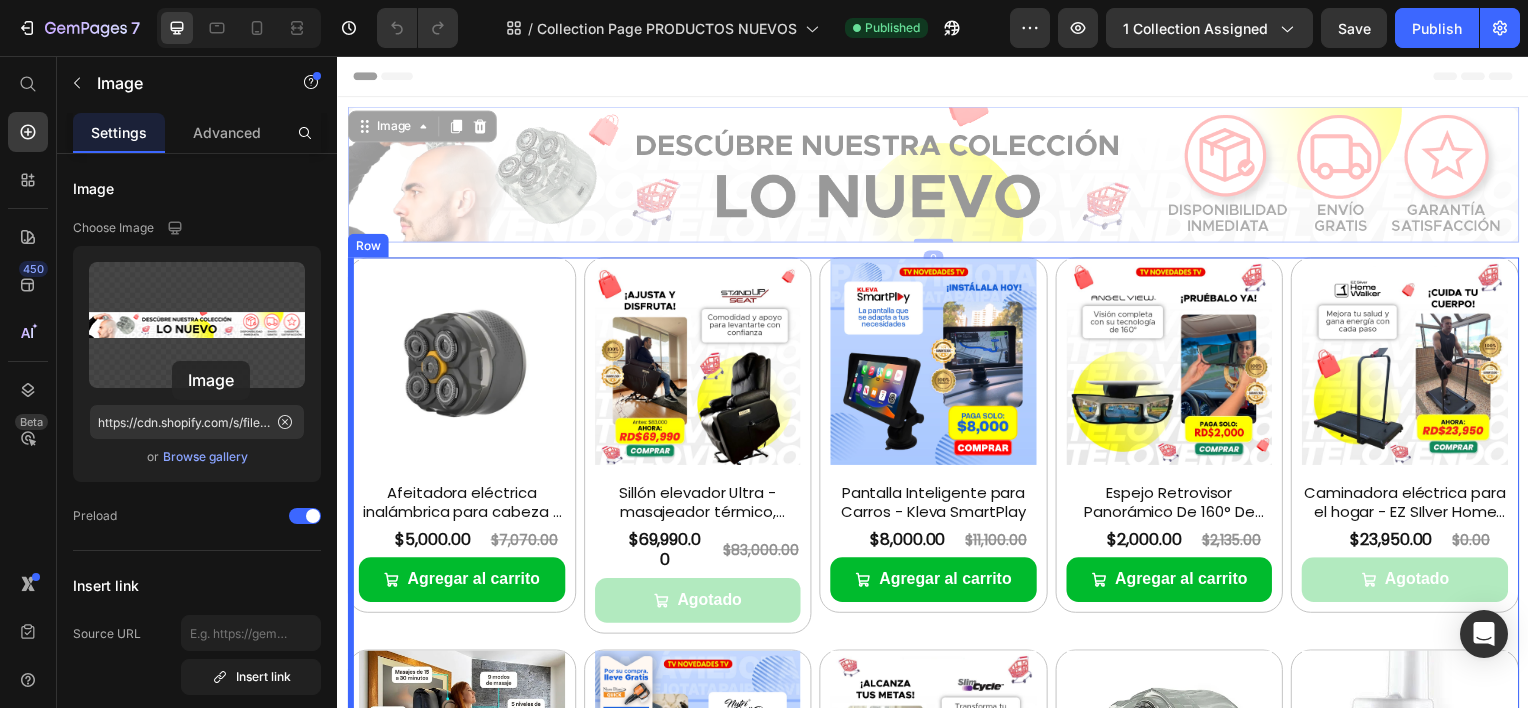 drag, startPoint x: 602, startPoint y: 233, endPoint x: 509, endPoint y: 417, distance: 206.1674 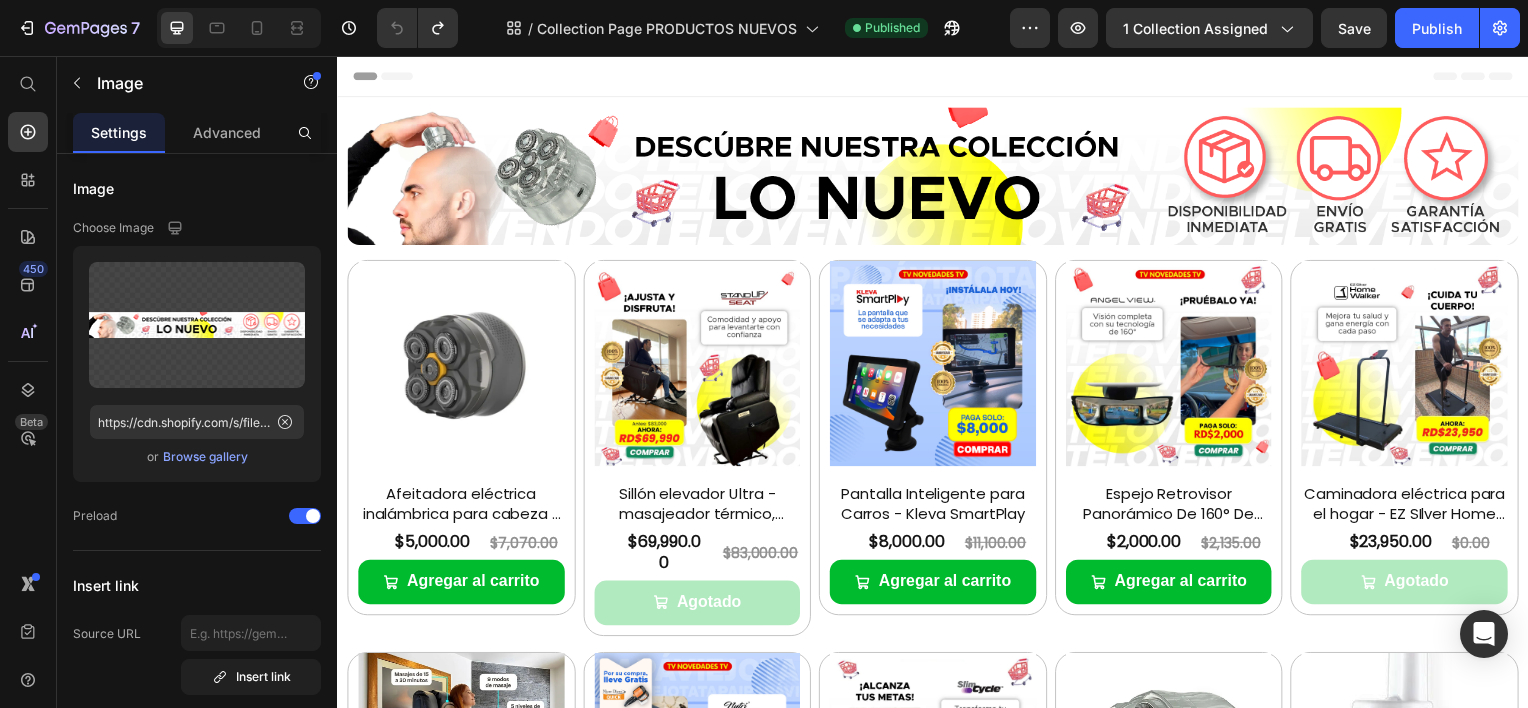 click at bounding box center (937, 176) 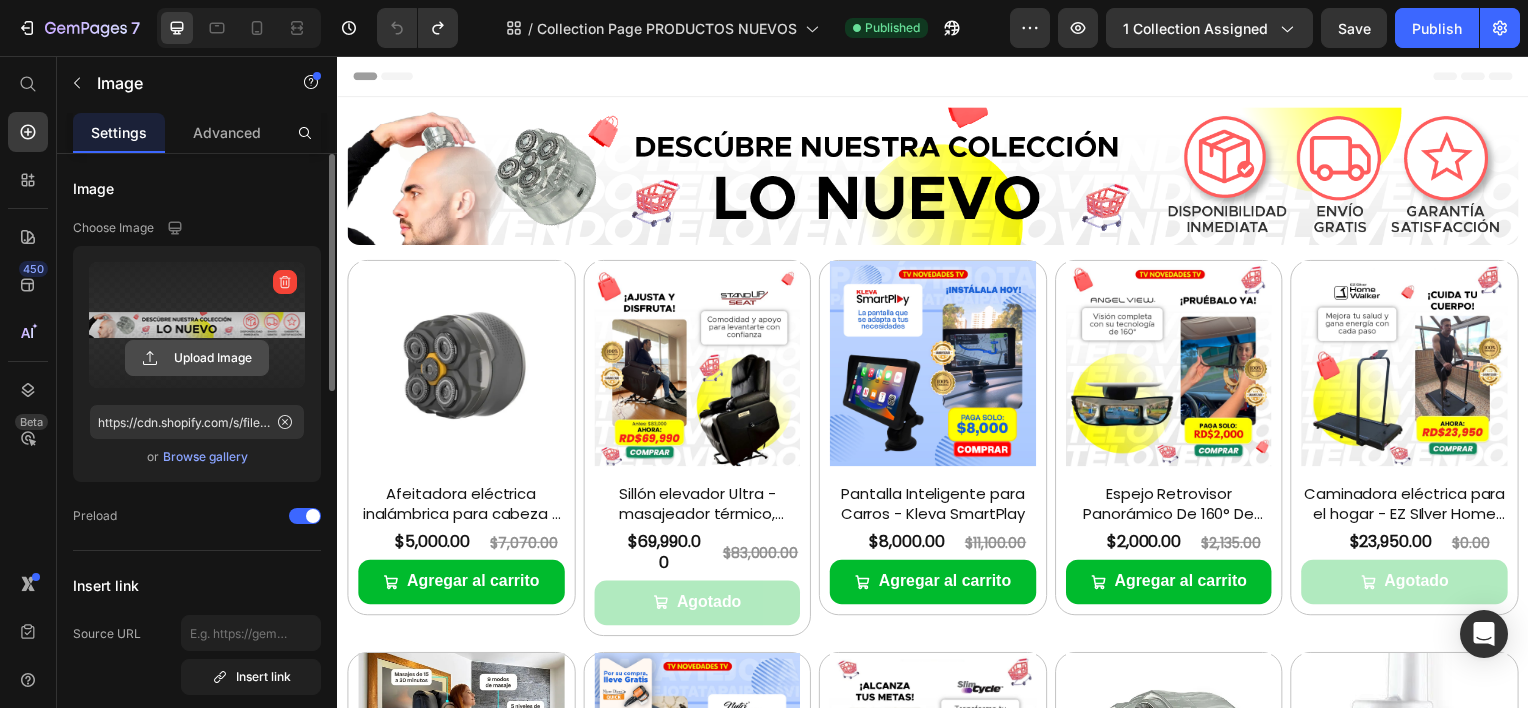 click 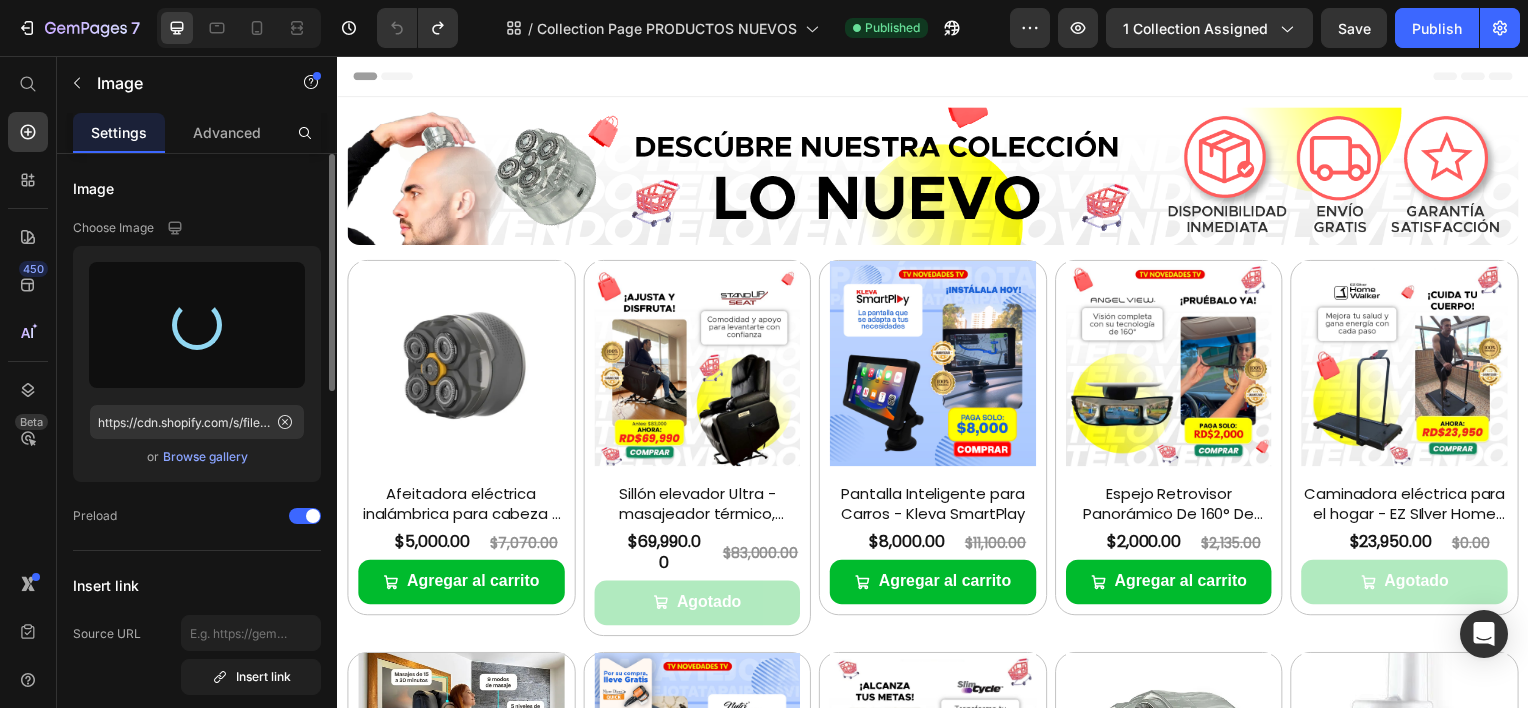 type on "https://cdn.shopify.com/s/files/1/0603/6275/2075/files/gempages_555154769006560066-1bd90e33-2686-420b-aa9a-2b6326e83185.jpg" 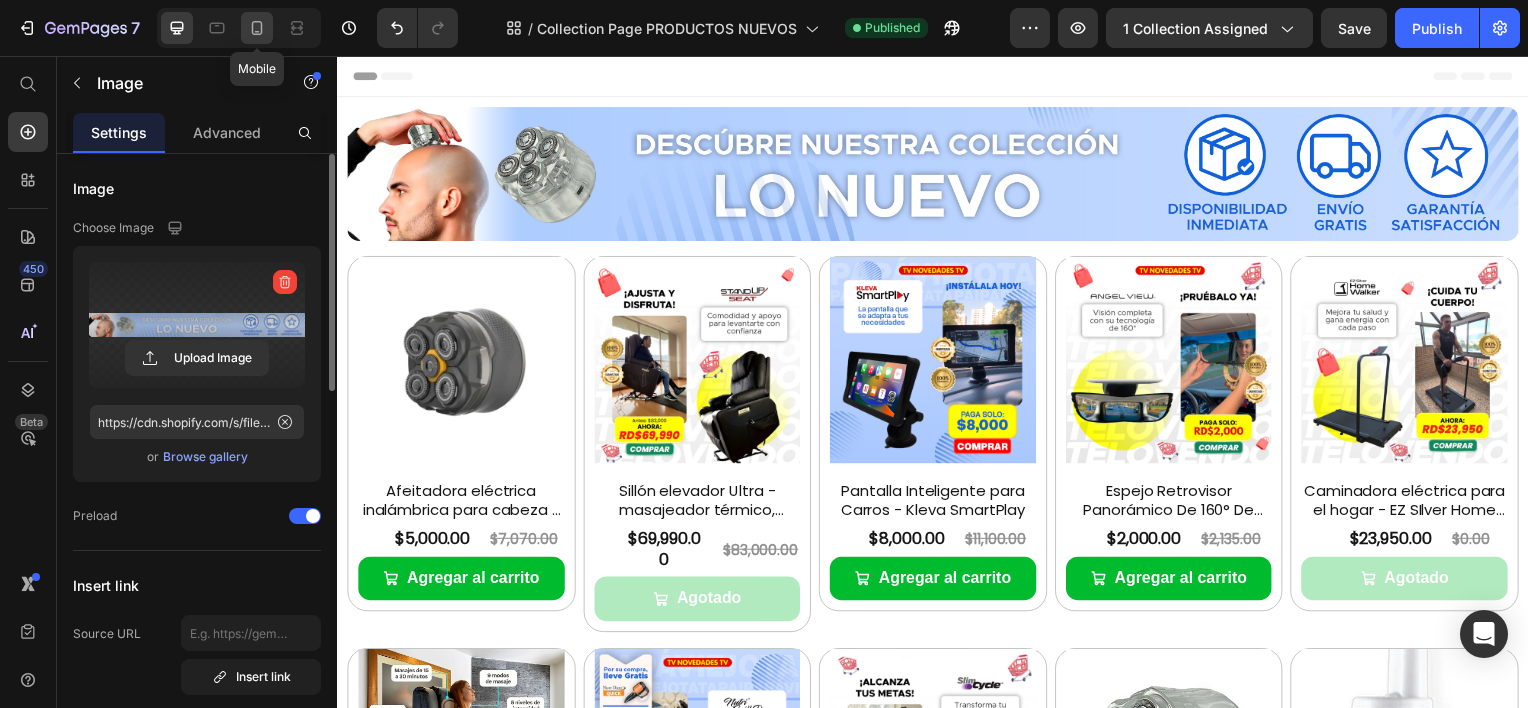 click 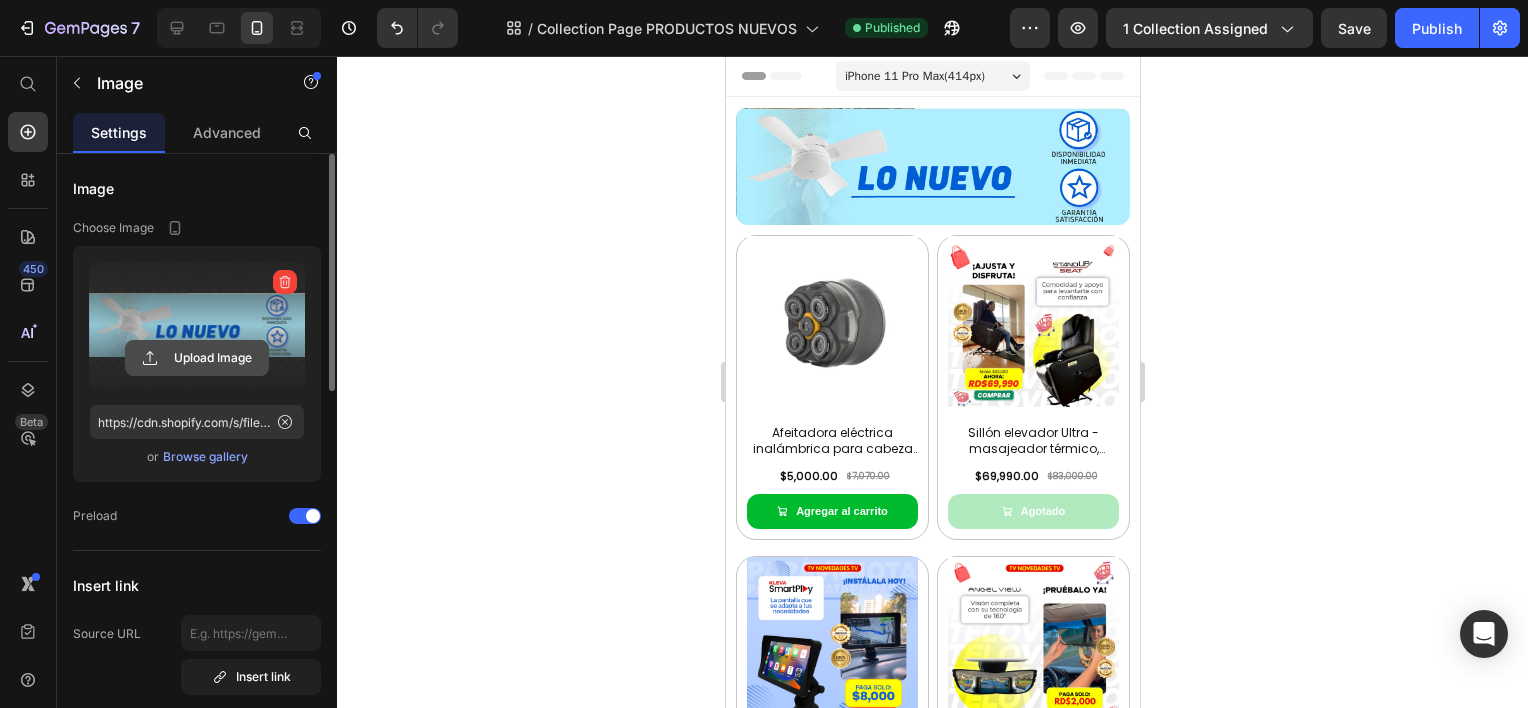 click 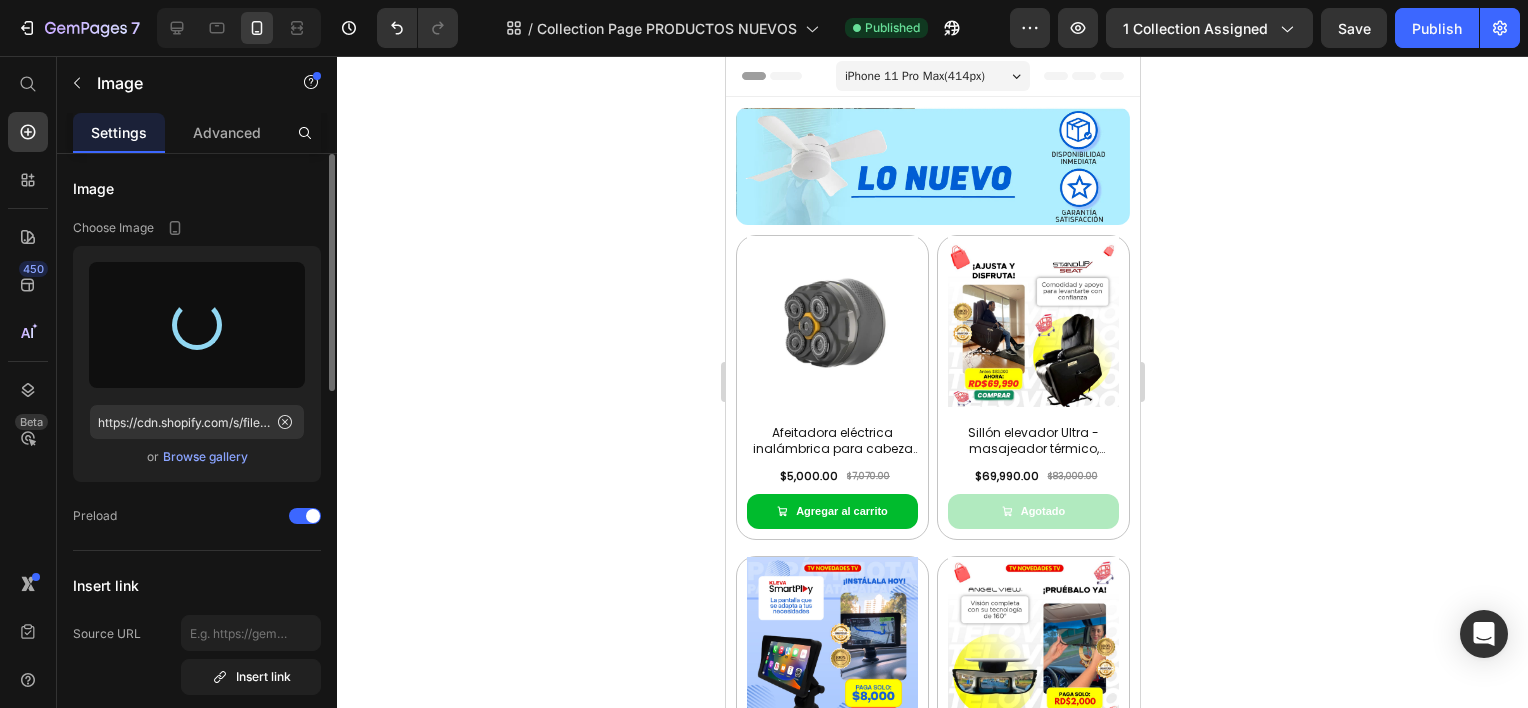 type on "https://cdn.shopify.com/s/files/1/0603/6275/2075/files/gempages_555154769006560066-e6ad9fdf-c38f-4eb5-a2fd-a6e1c730770b.jpg" 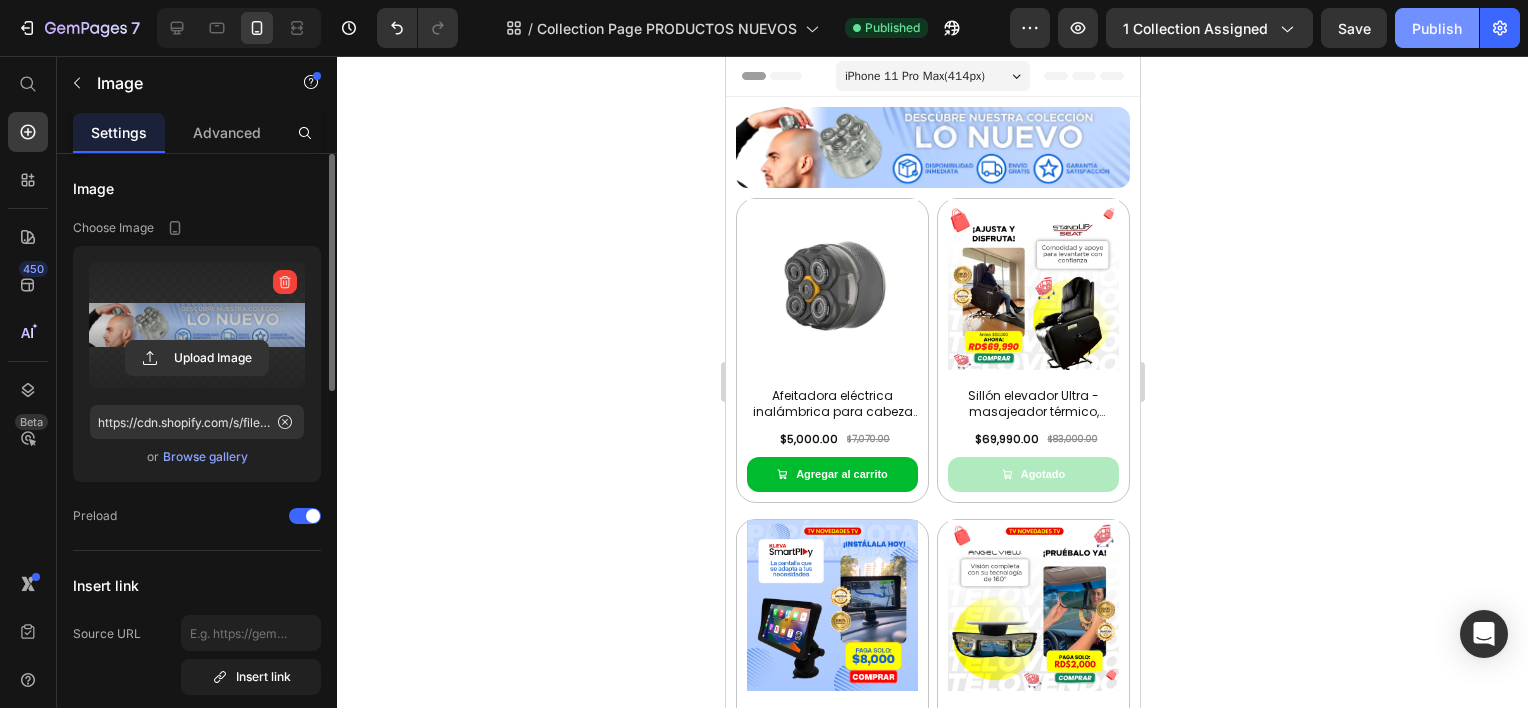 click on "Publish" at bounding box center [1437, 28] 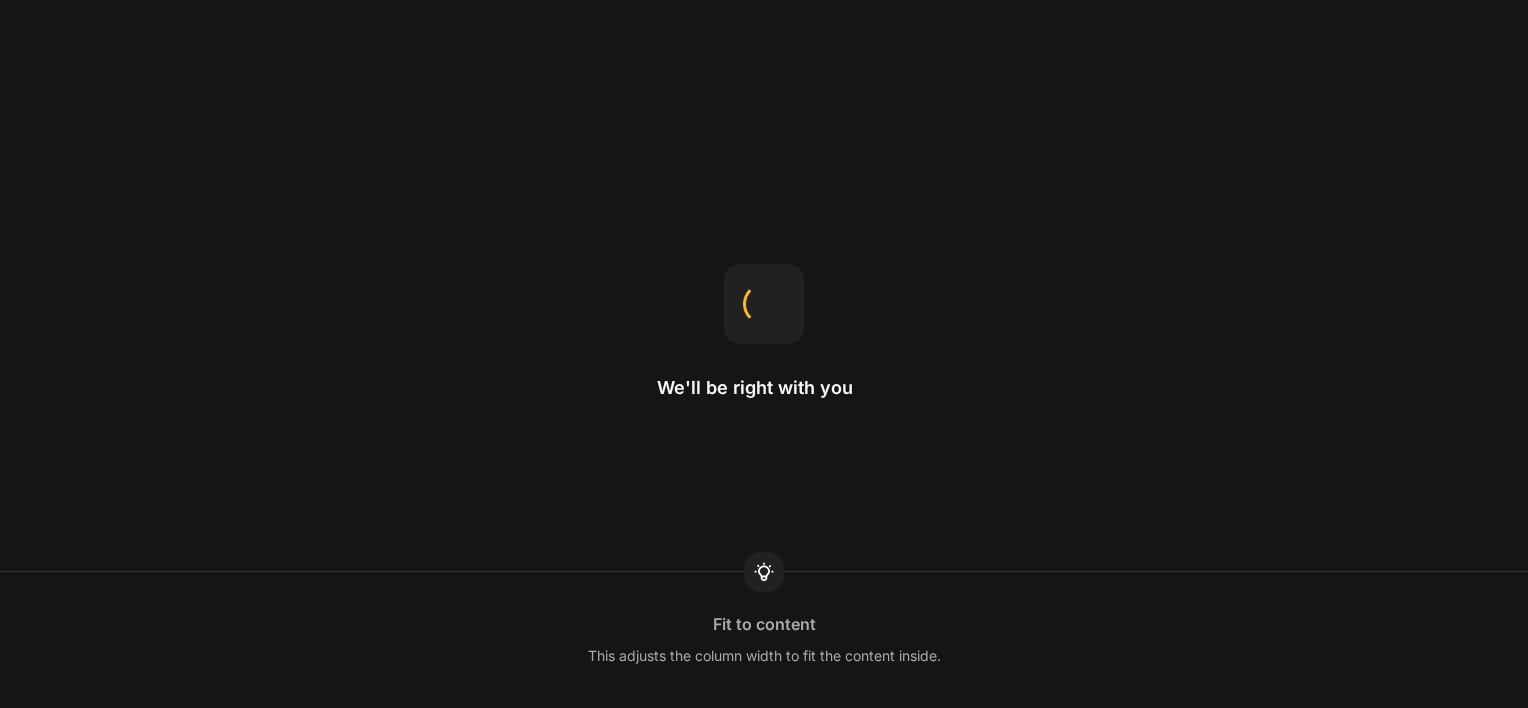 scroll, scrollTop: 0, scrollLeft: 0, axis: both 